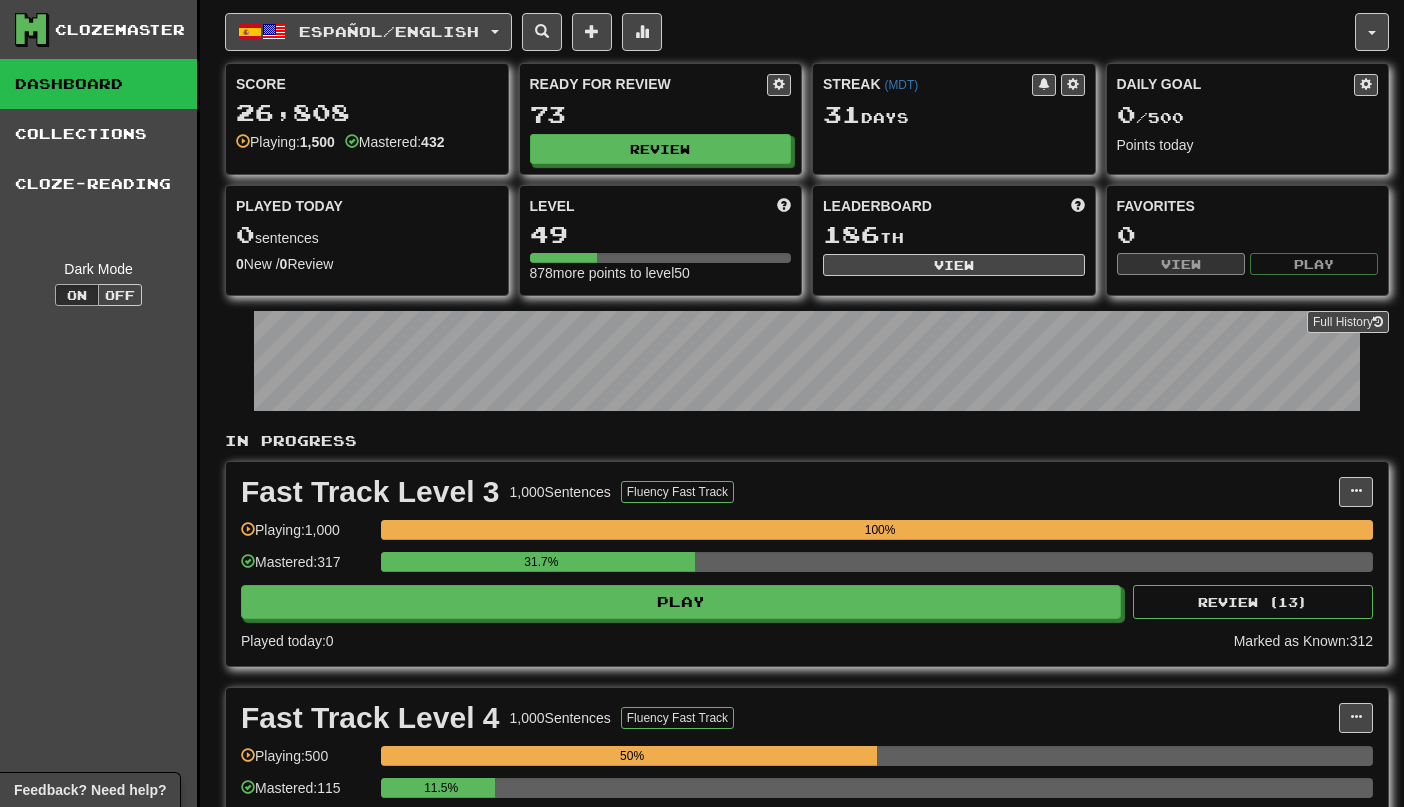 scroll, scrollTop: 0, scrollLeft: 0, axis: both 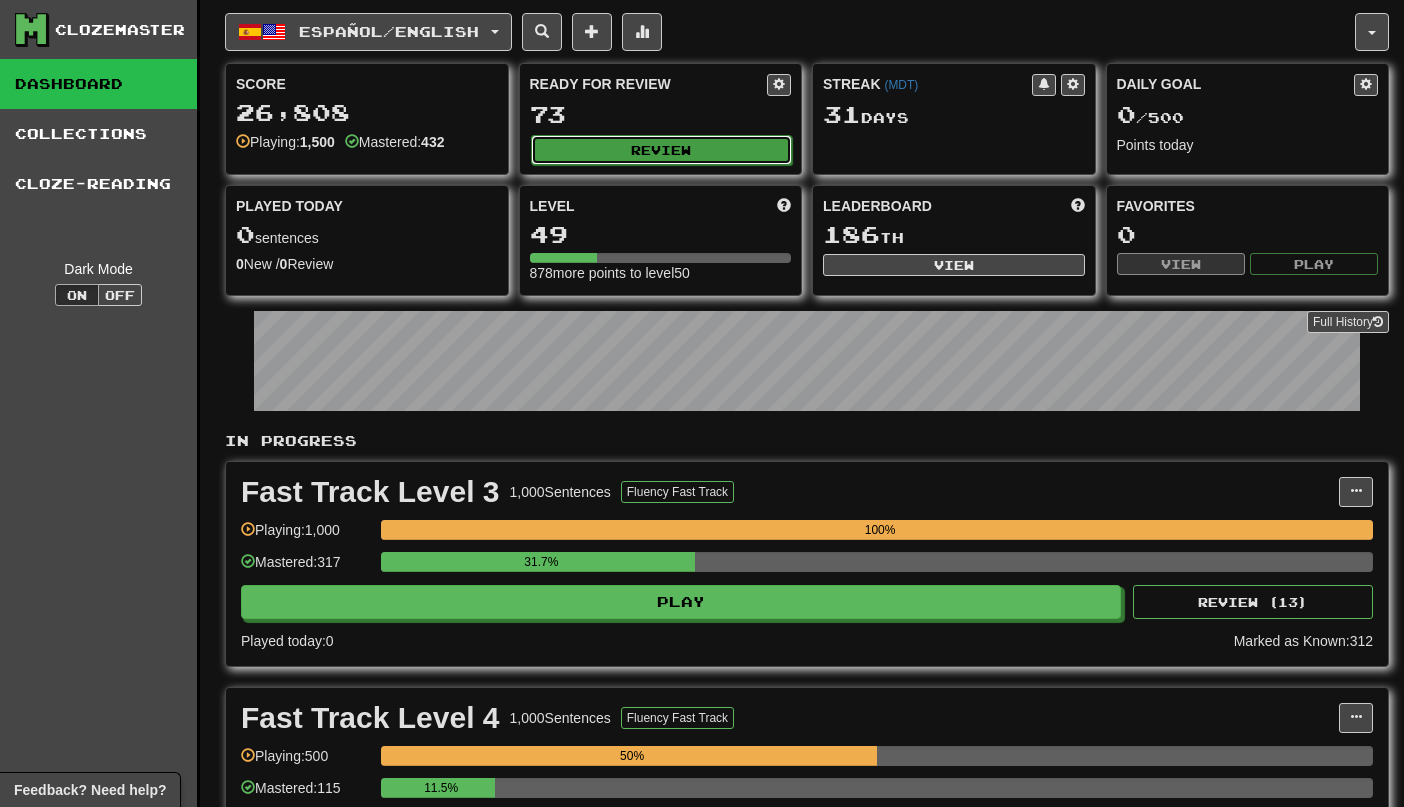 click on "Review" at bounding box center (662, 150) 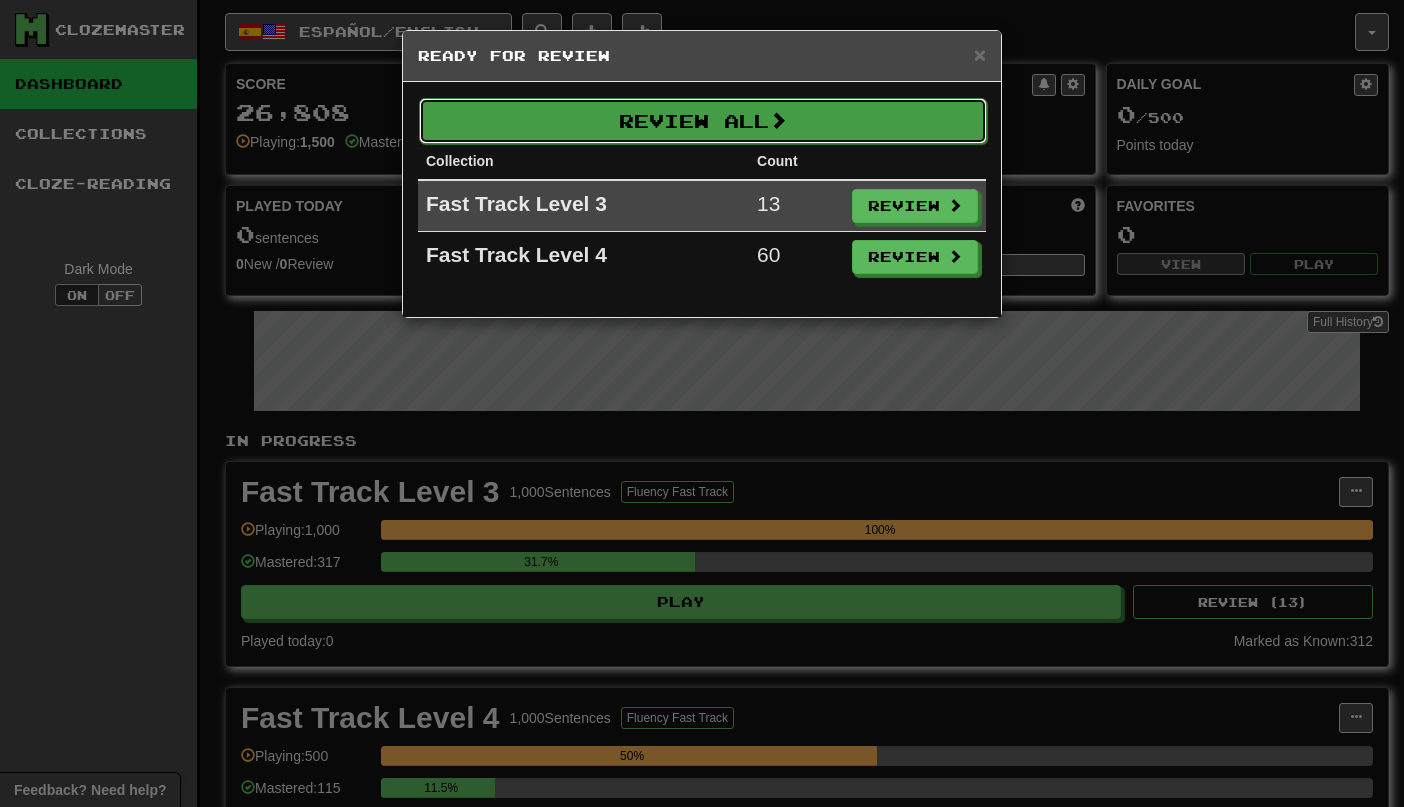 click on "Review All" at bounding box center [703, 121] 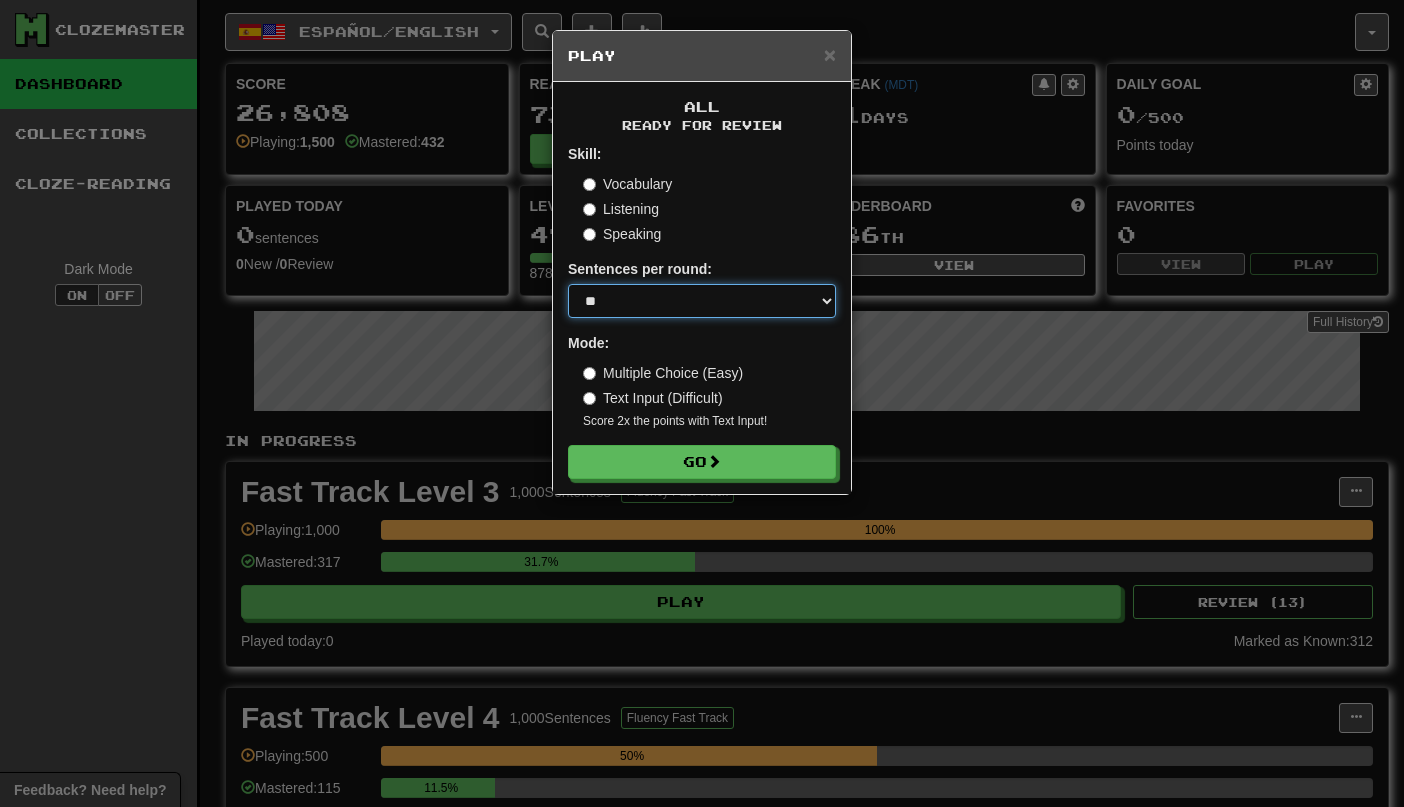 click on "* ** ** ** ** ** *** ********" at bounding box center (702, 301) 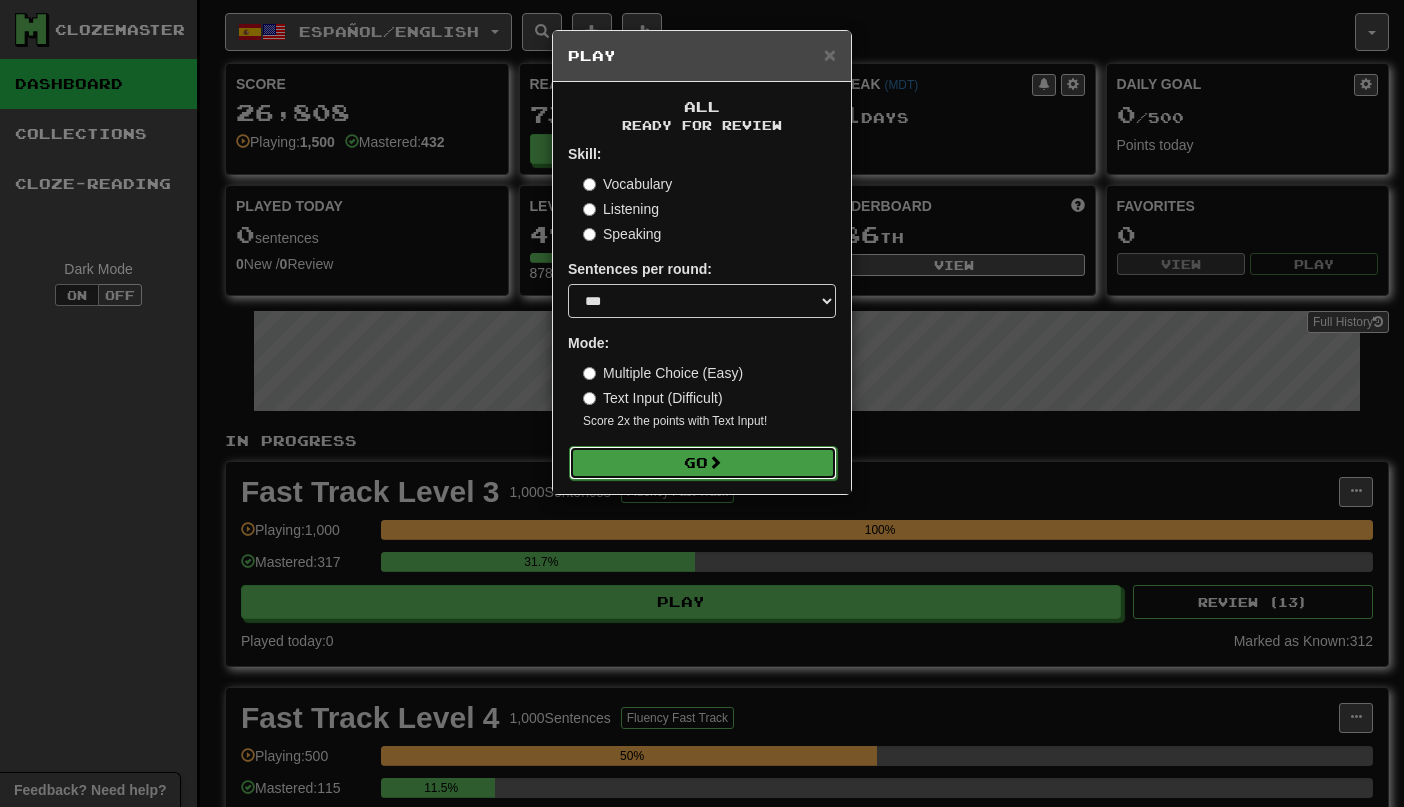 click on "Go" at bounding box center [703, 463] 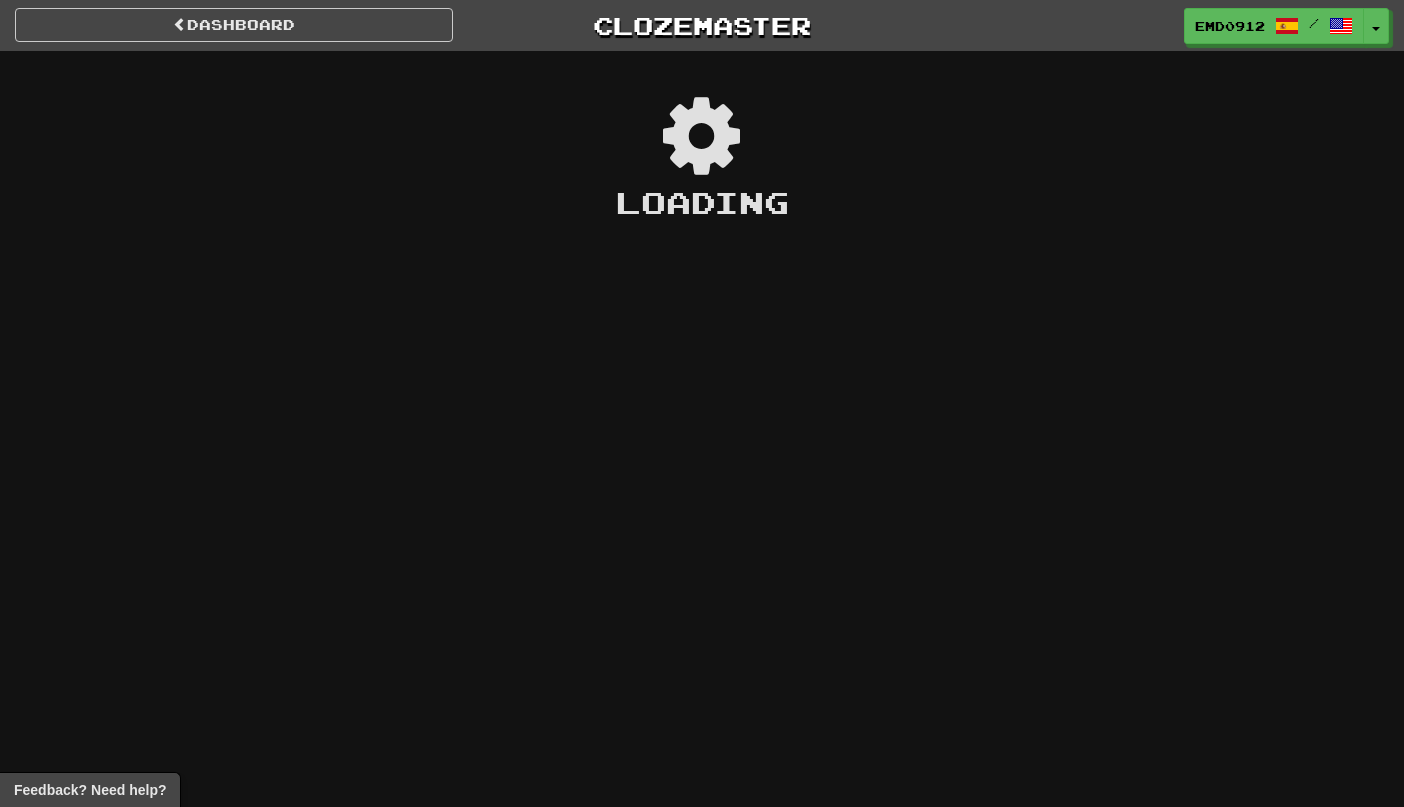 scroll, scrollTop: 0, scrollLeft: 0, axis: both 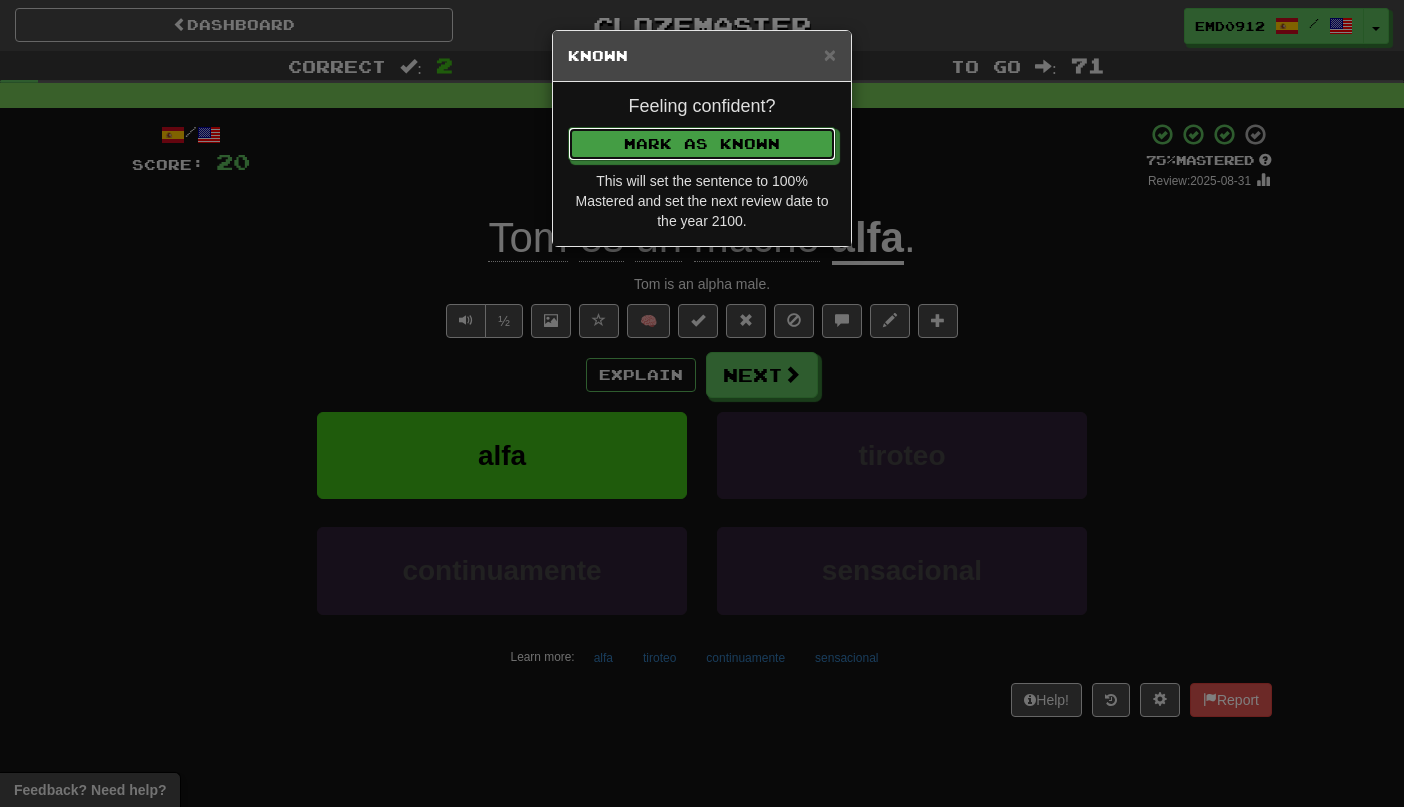 type 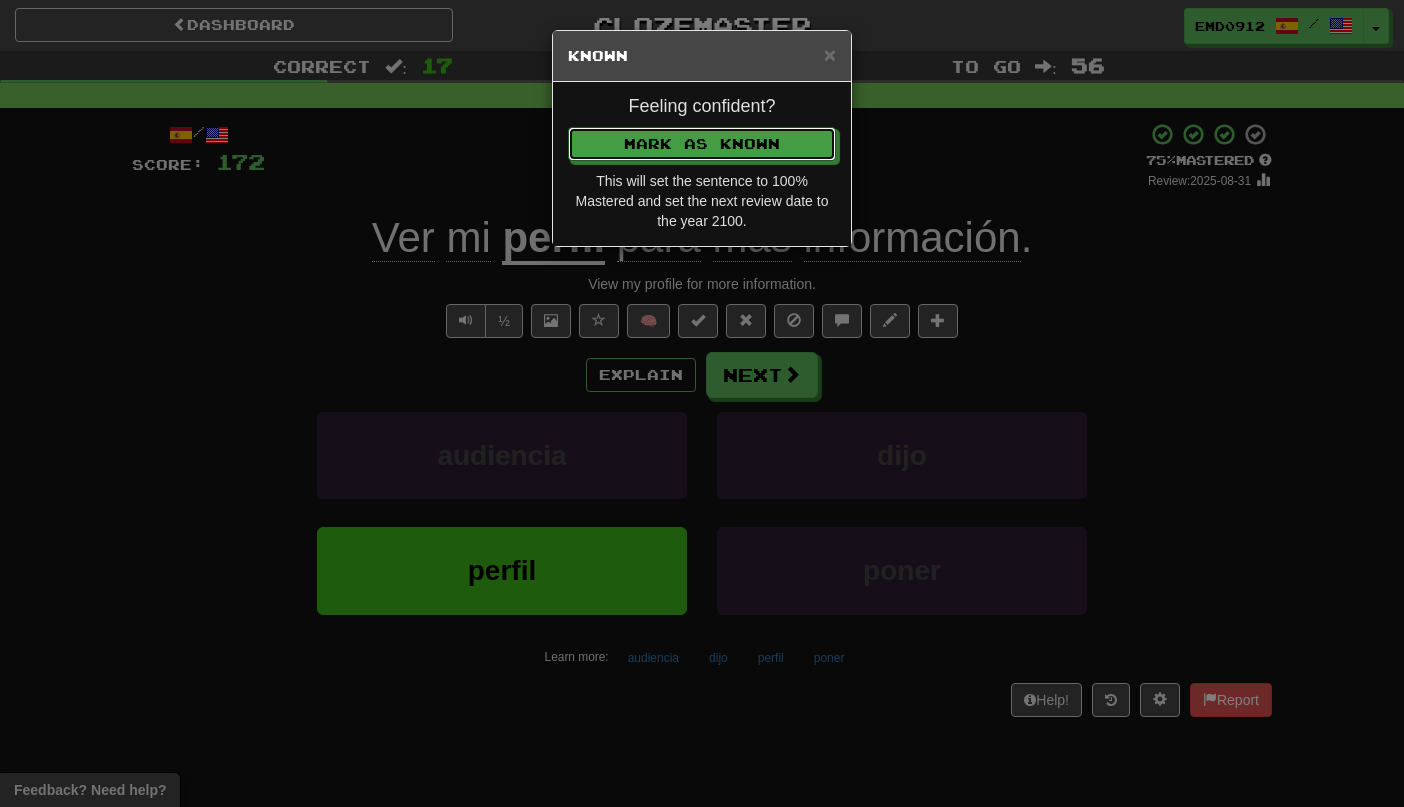 click on "Mark as Known" at bounding box center (702, 144) 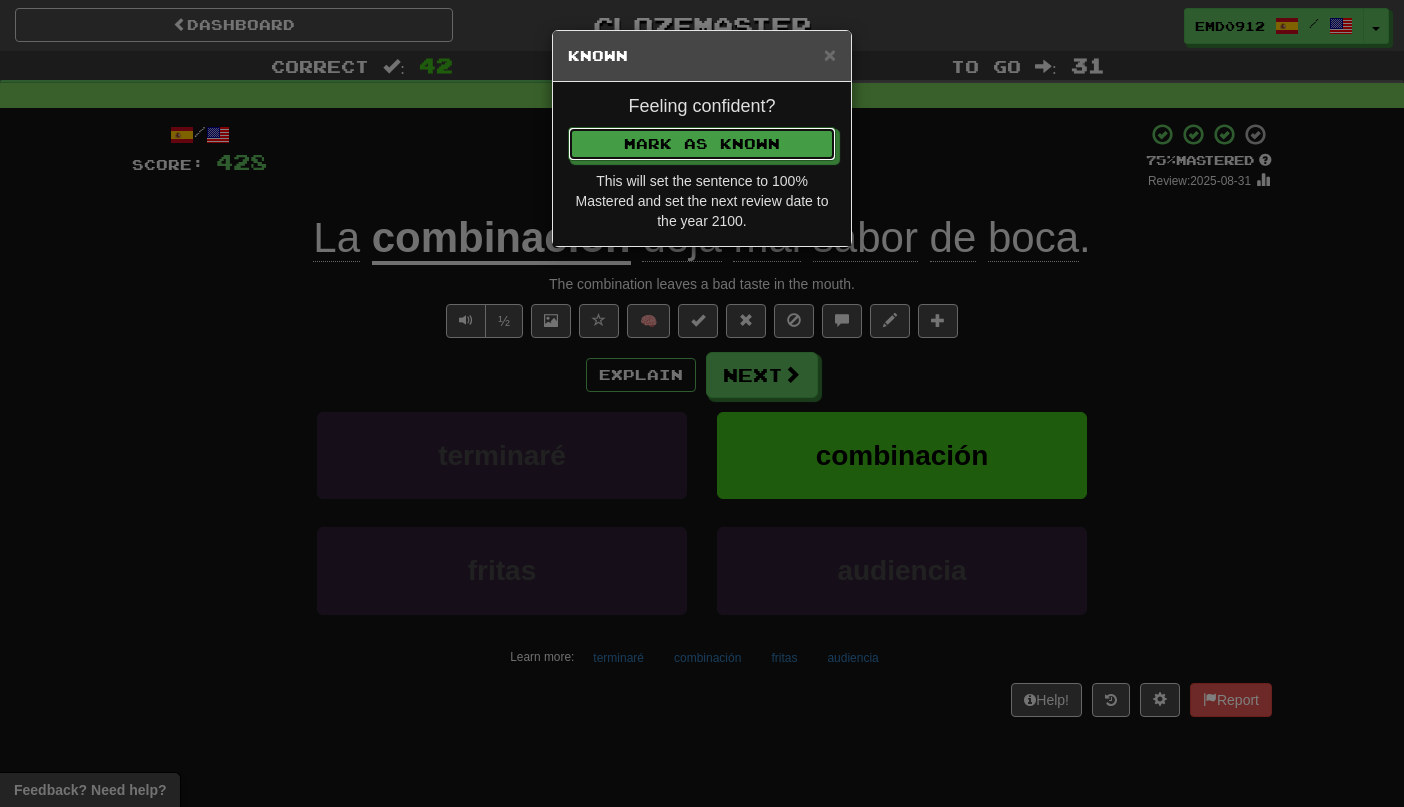 click on "Mark as Known" at bounding box center (702, 144) 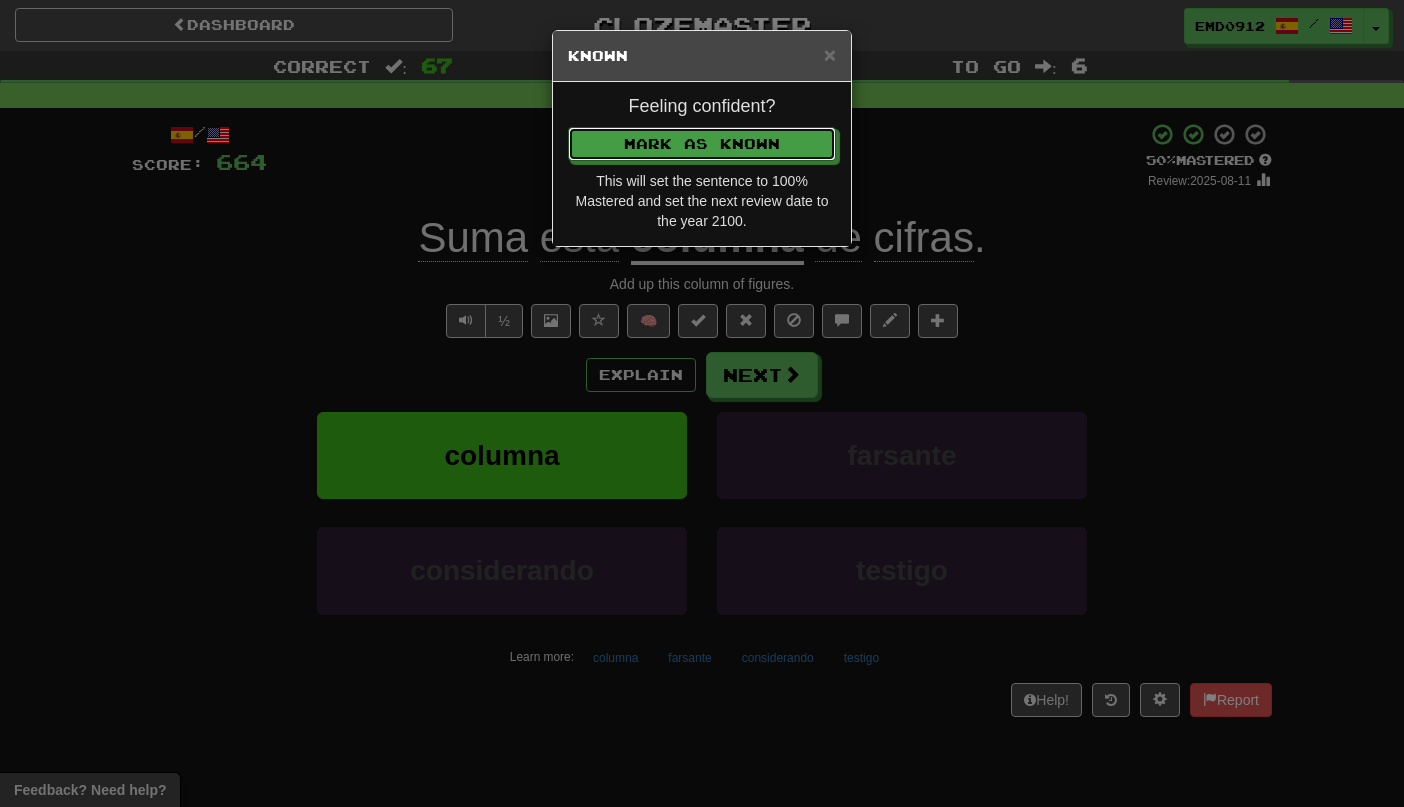 click on "Mark as Known" at bounding box center [702, 144] 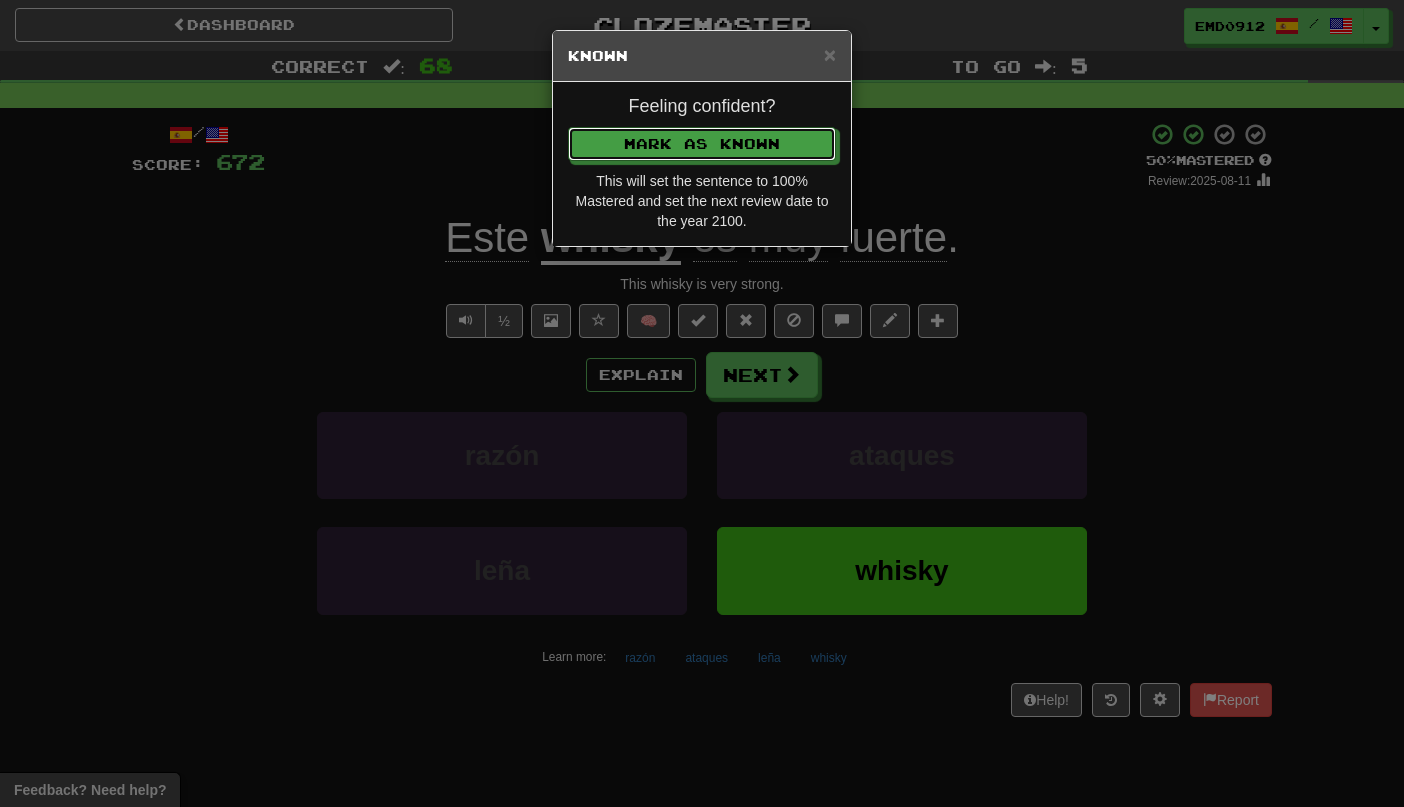 click on "Mark as Known" at bounding box center [702, 144] 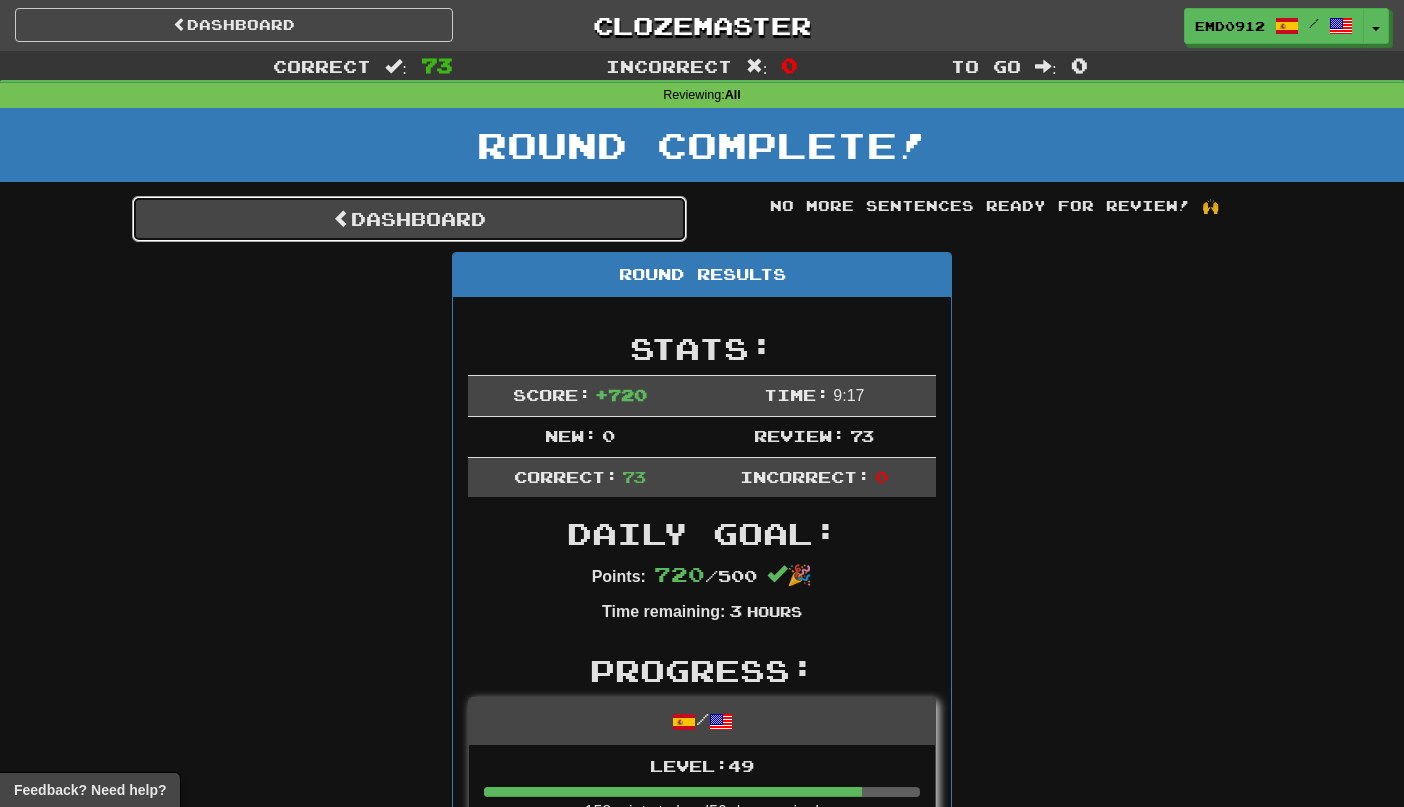 click on "Dashboard" at bounding box center (409, 219) 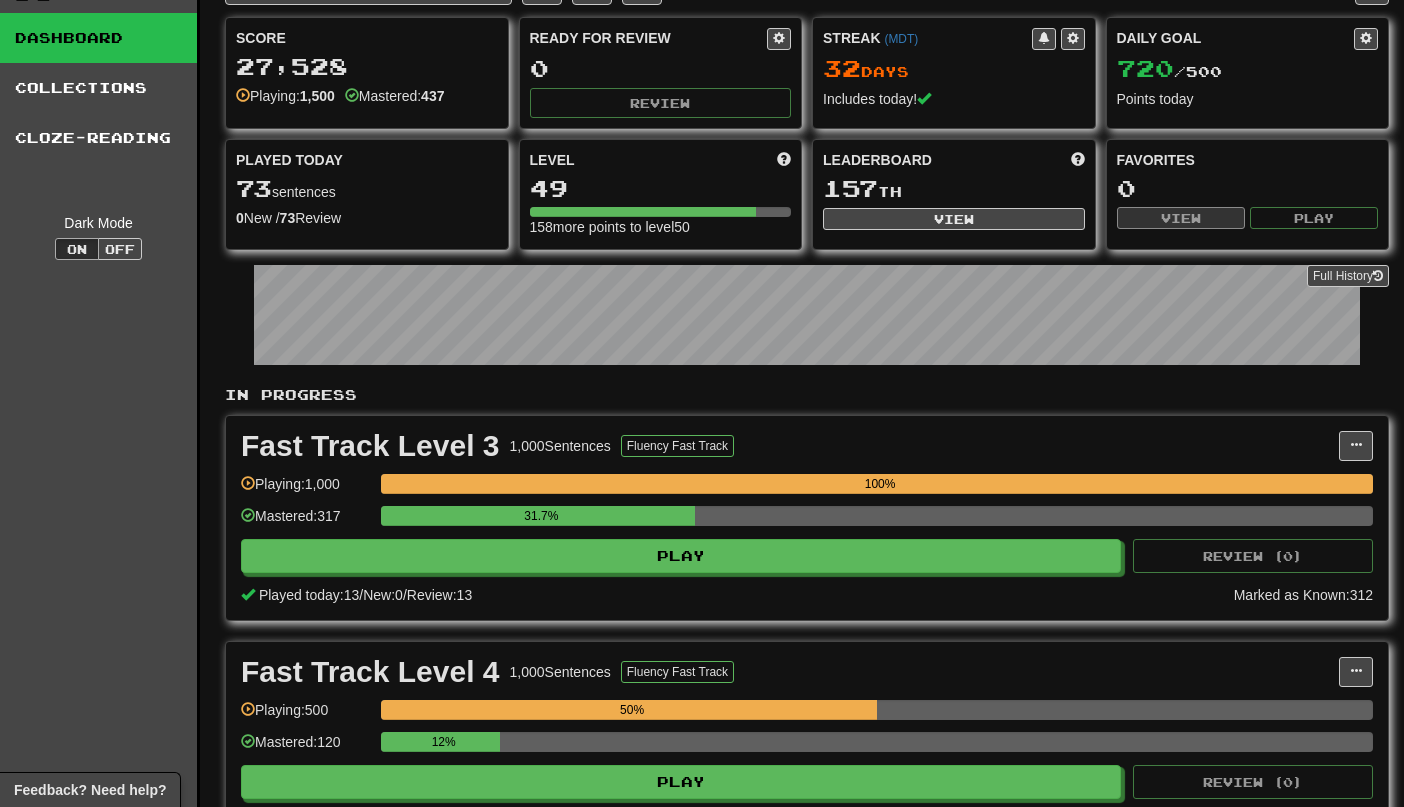 scroll, scrollTop: 54, scrollLeft: 0, axis: vertical 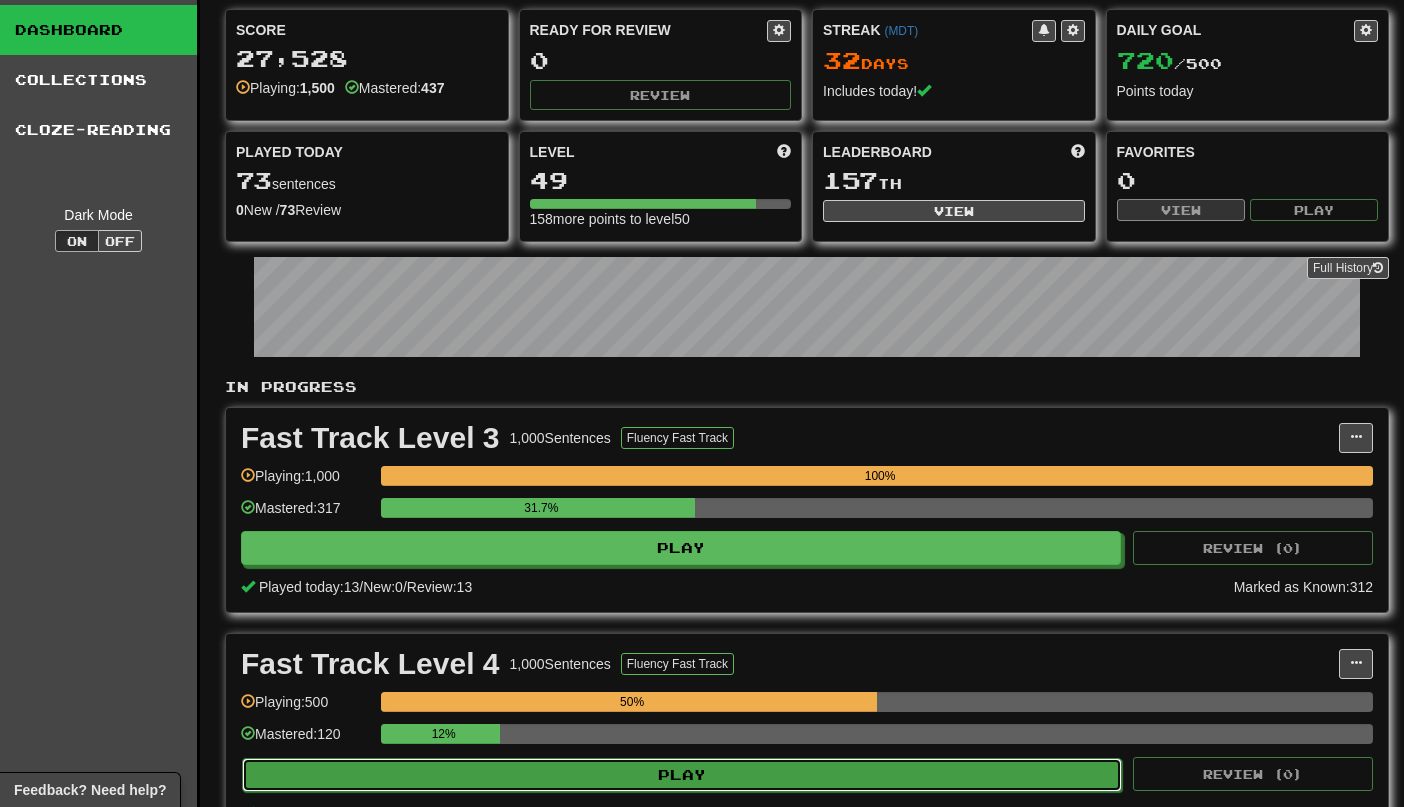 click on "Play" at bounding box center [682, 775] 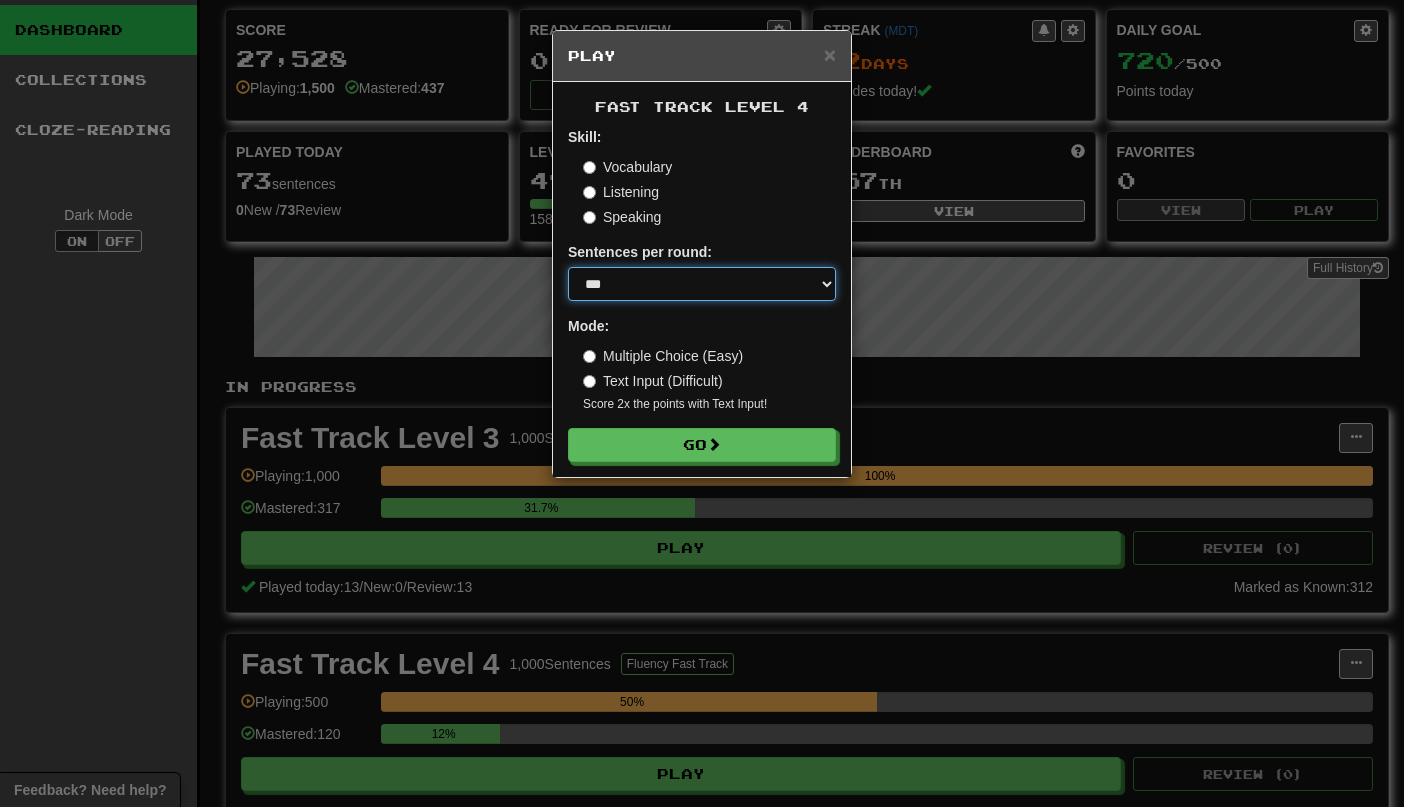 click on "* ** ** ** ** ** *** ********" at bounding box center (702, 284) 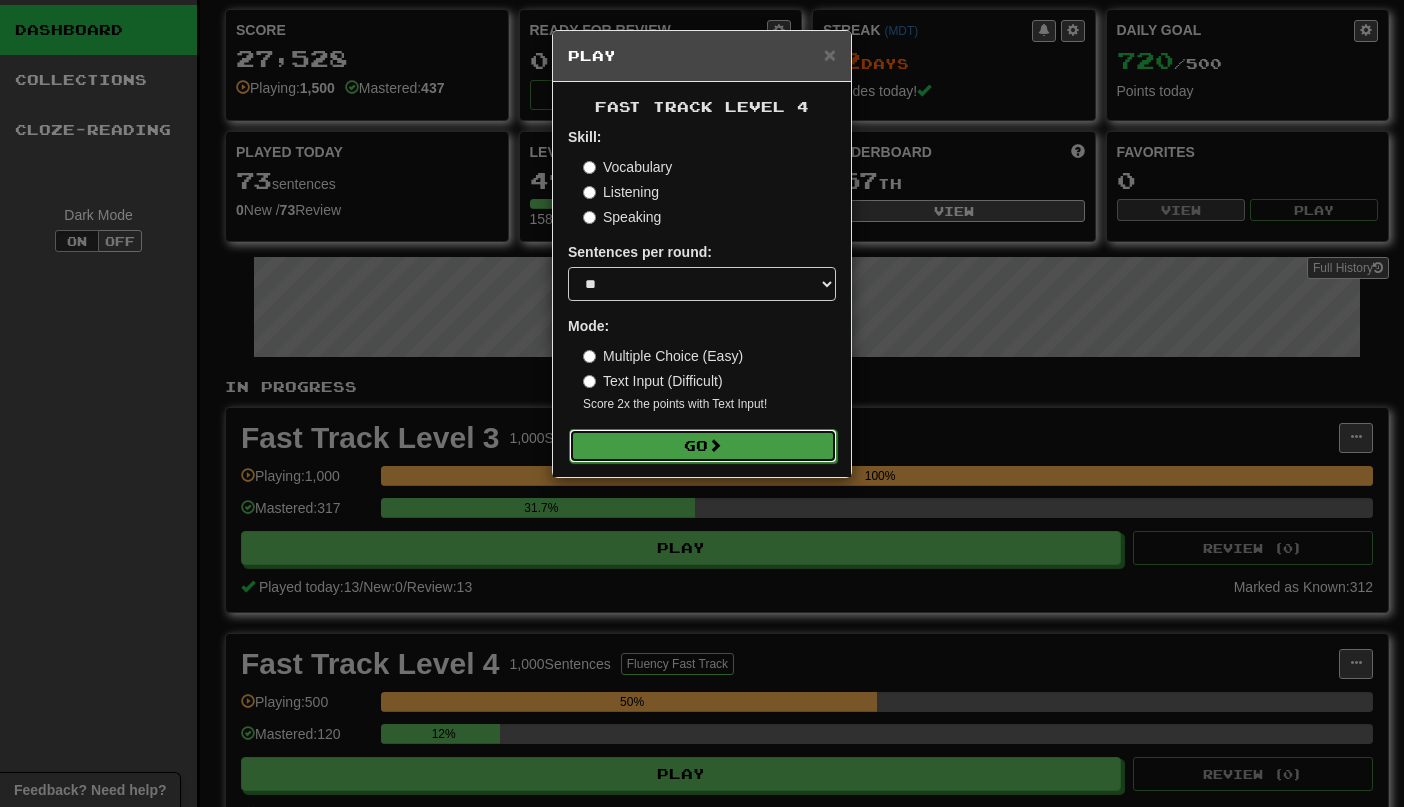 click on "Go" at bounding box center [703, 446] 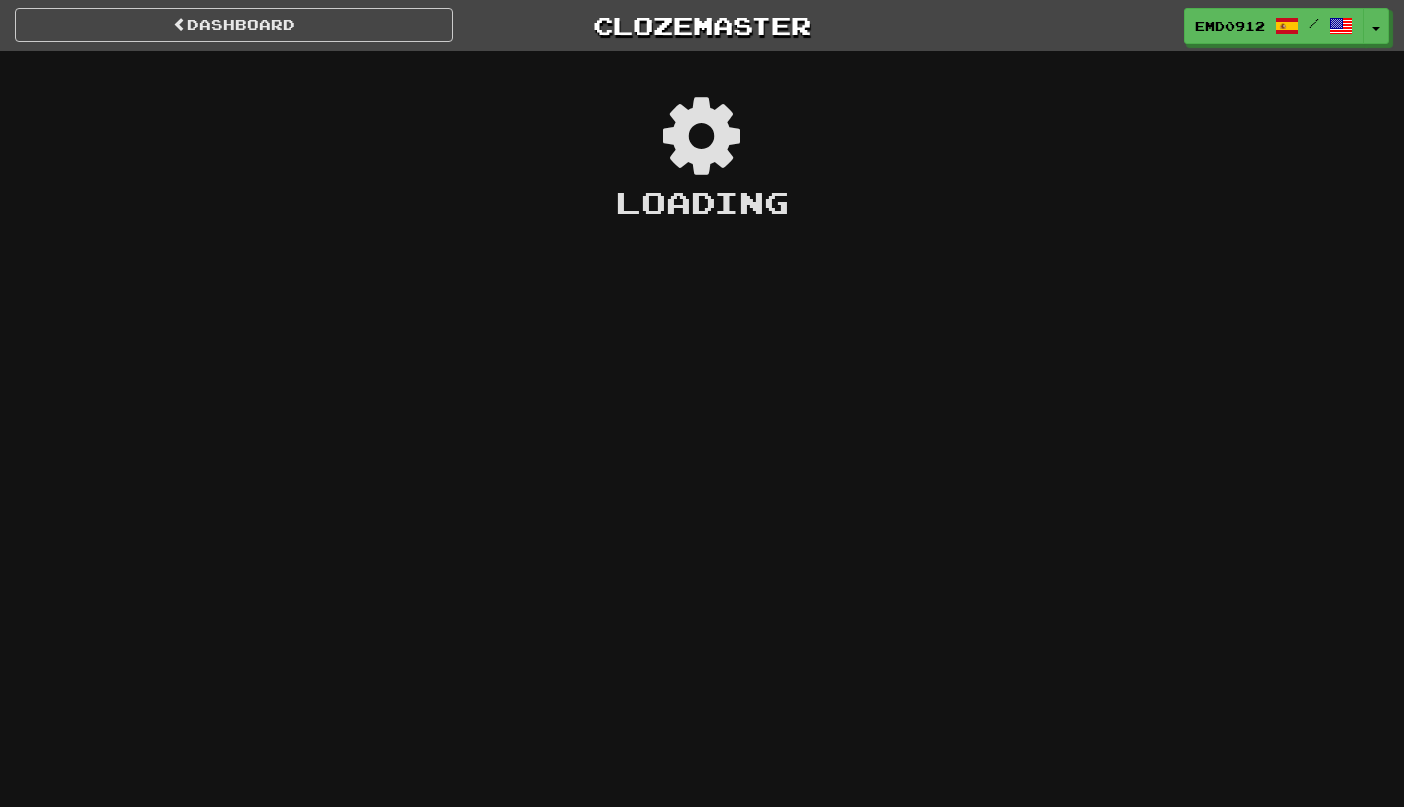 scroll, scrollTop: 0, scrollLeft: 0, axis: both 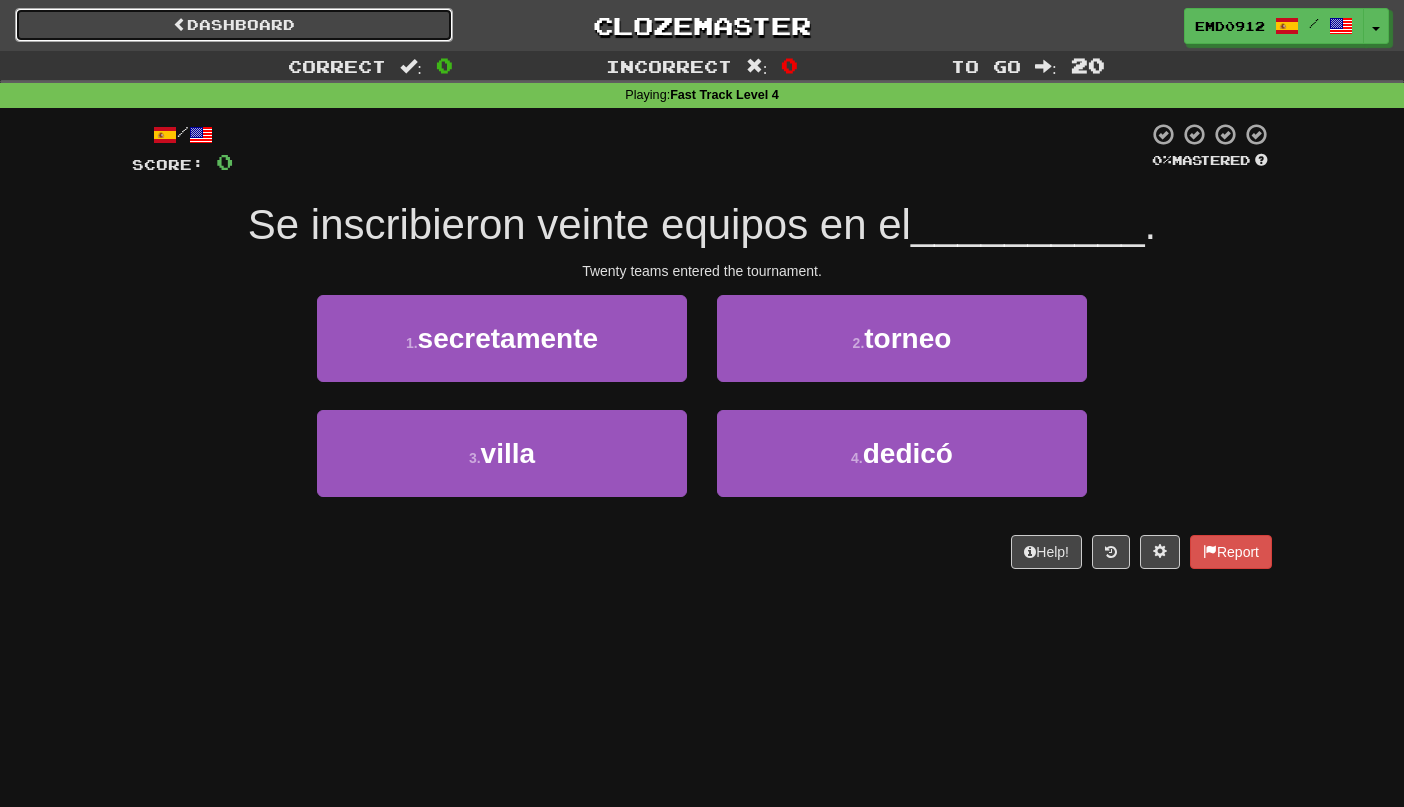 click on "Dashboard" at bounding box center (234, 25) 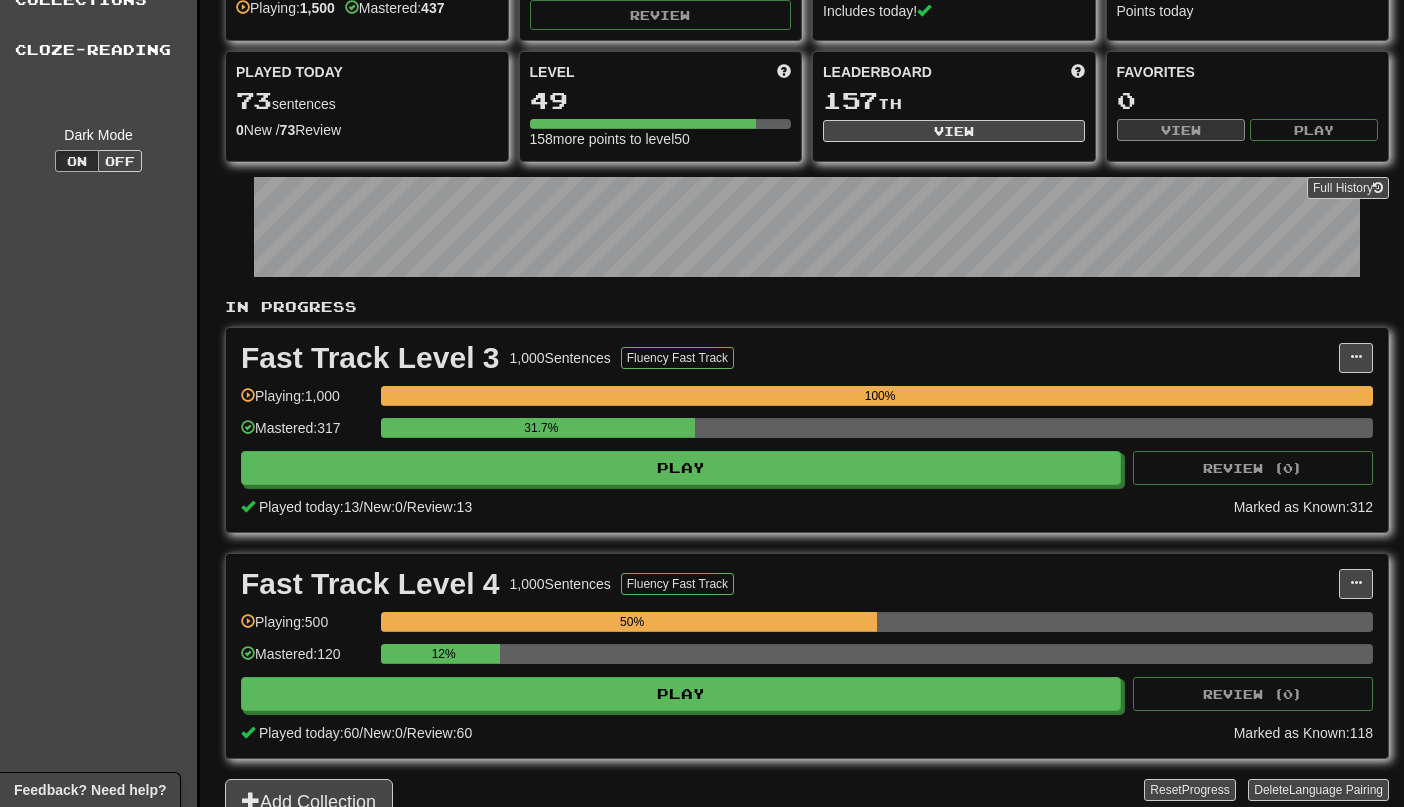 scroll, scrollTop: 165, scrollLeft: 0, axis: vertical 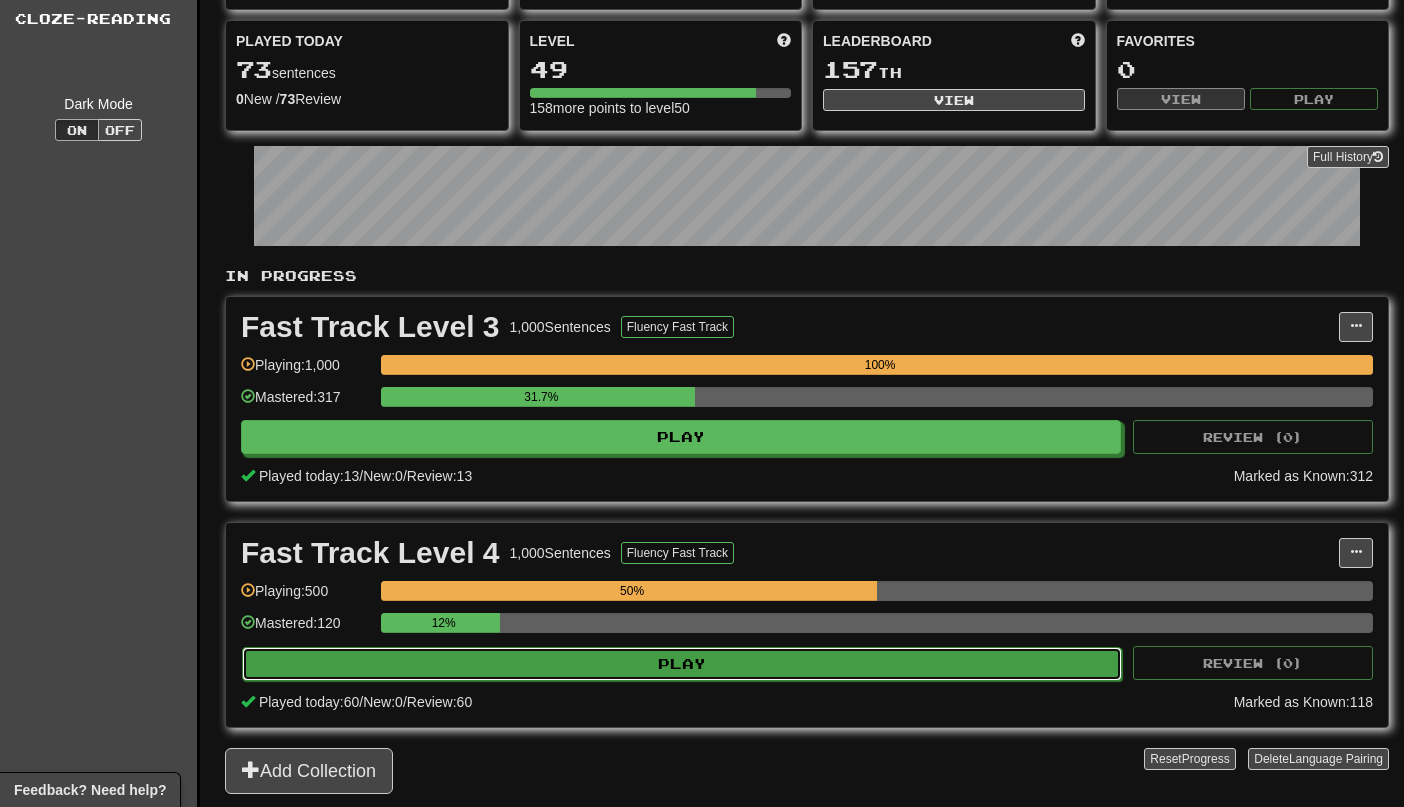 click on "Play" at bounding box center (682, 664) 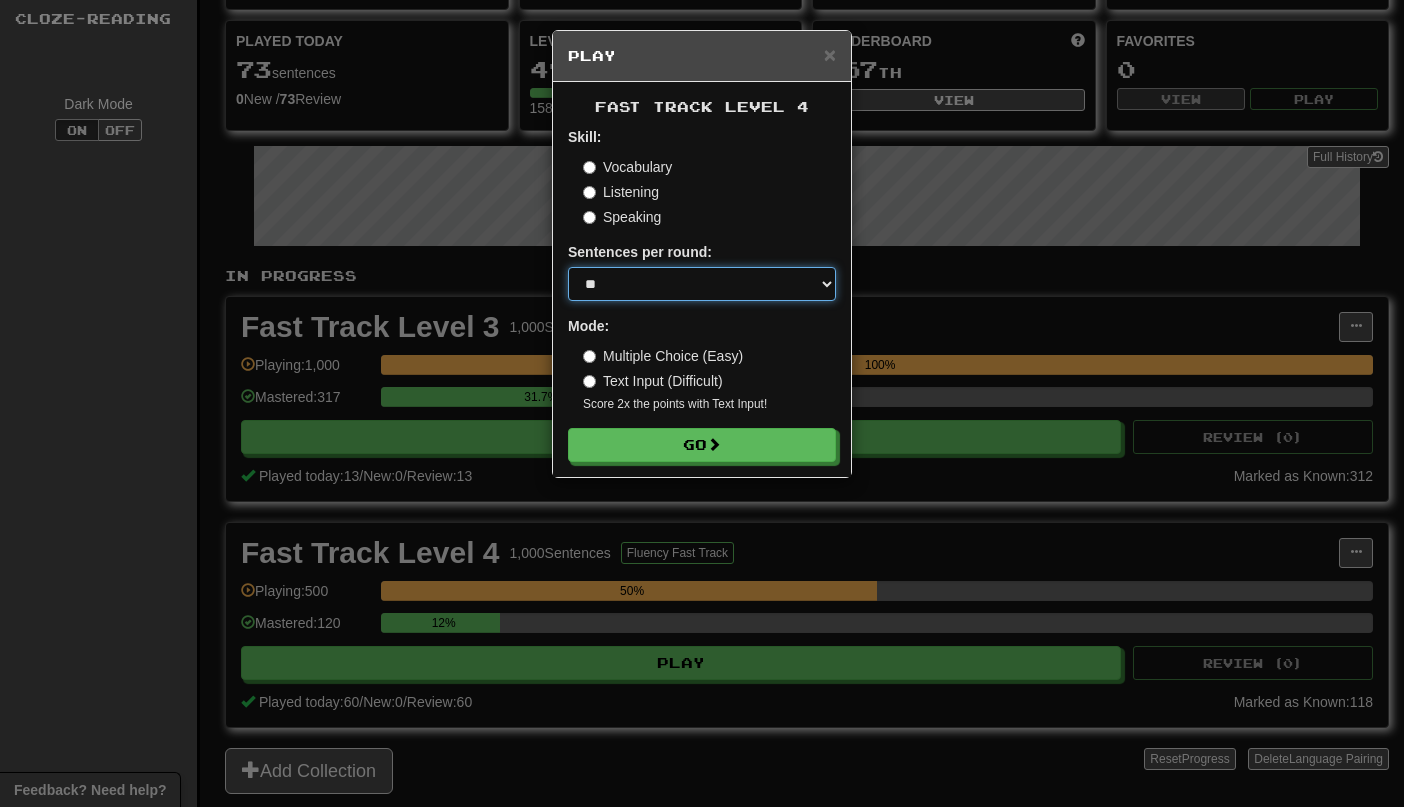 click on "* ** ** ** ** ** *** ********" at bounding box center (702, 284) 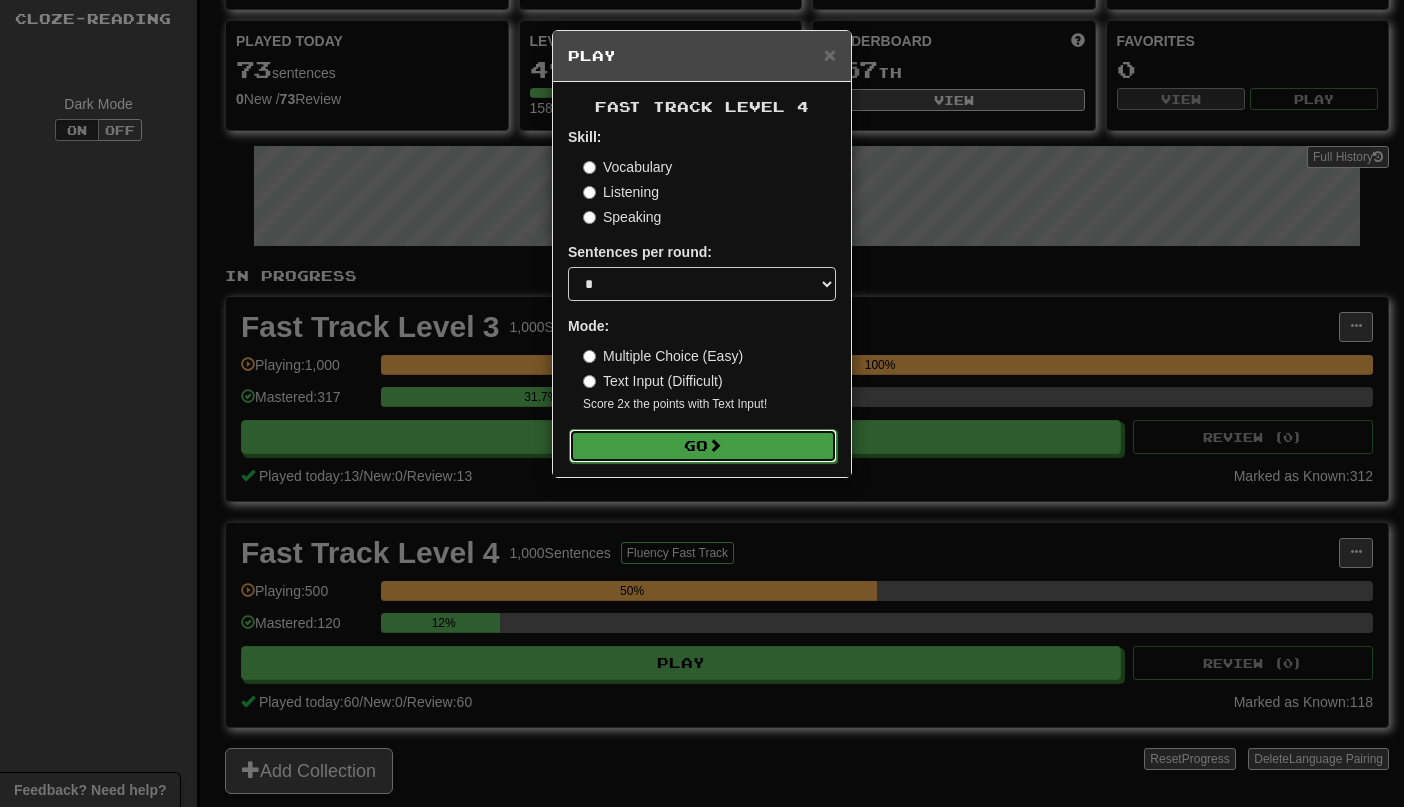 click on "Go" at bounding box center (703, 446) 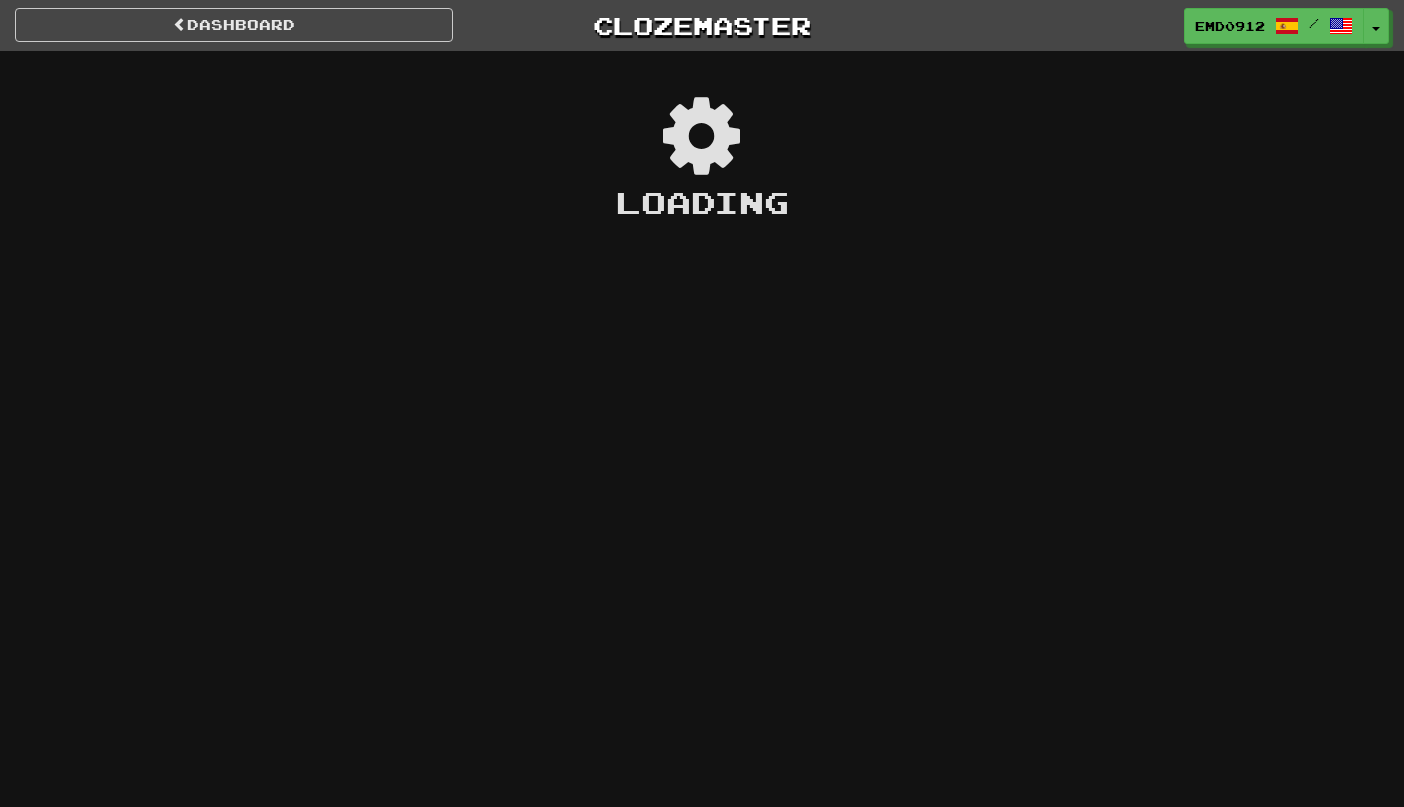 scroll, scrollTop: 0, scrollLeft: 0, axis: both 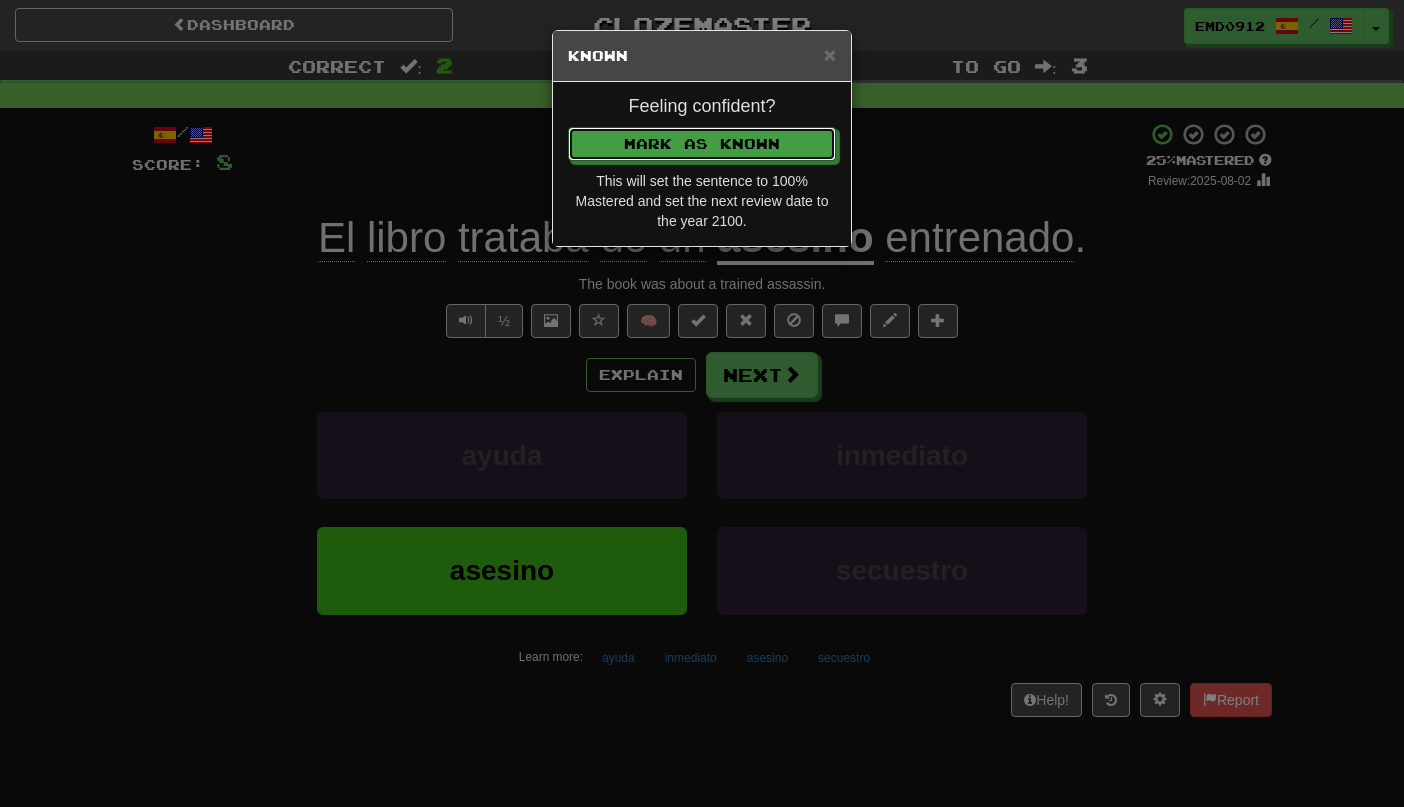 type 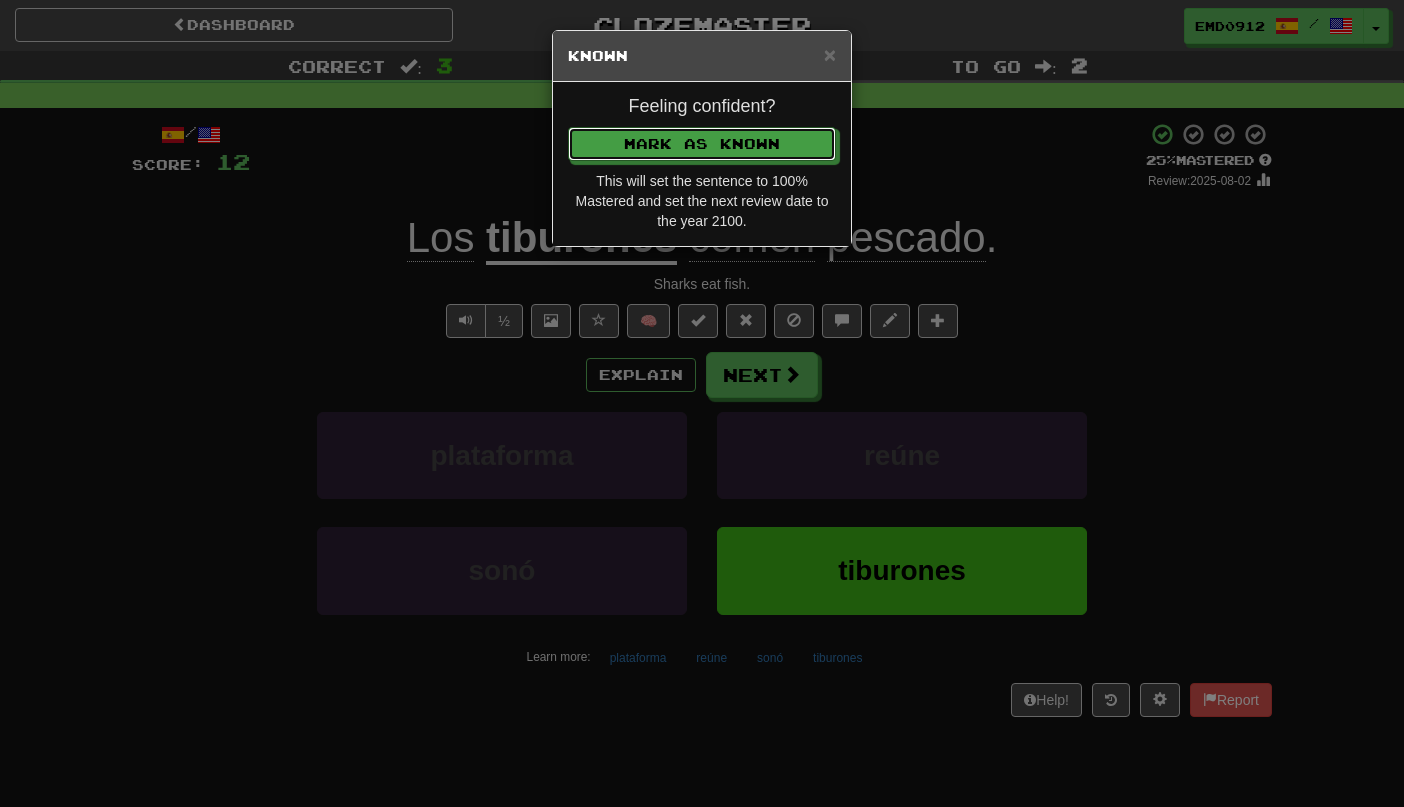 click on "Mark as Known" at bounding box center [702, 144] 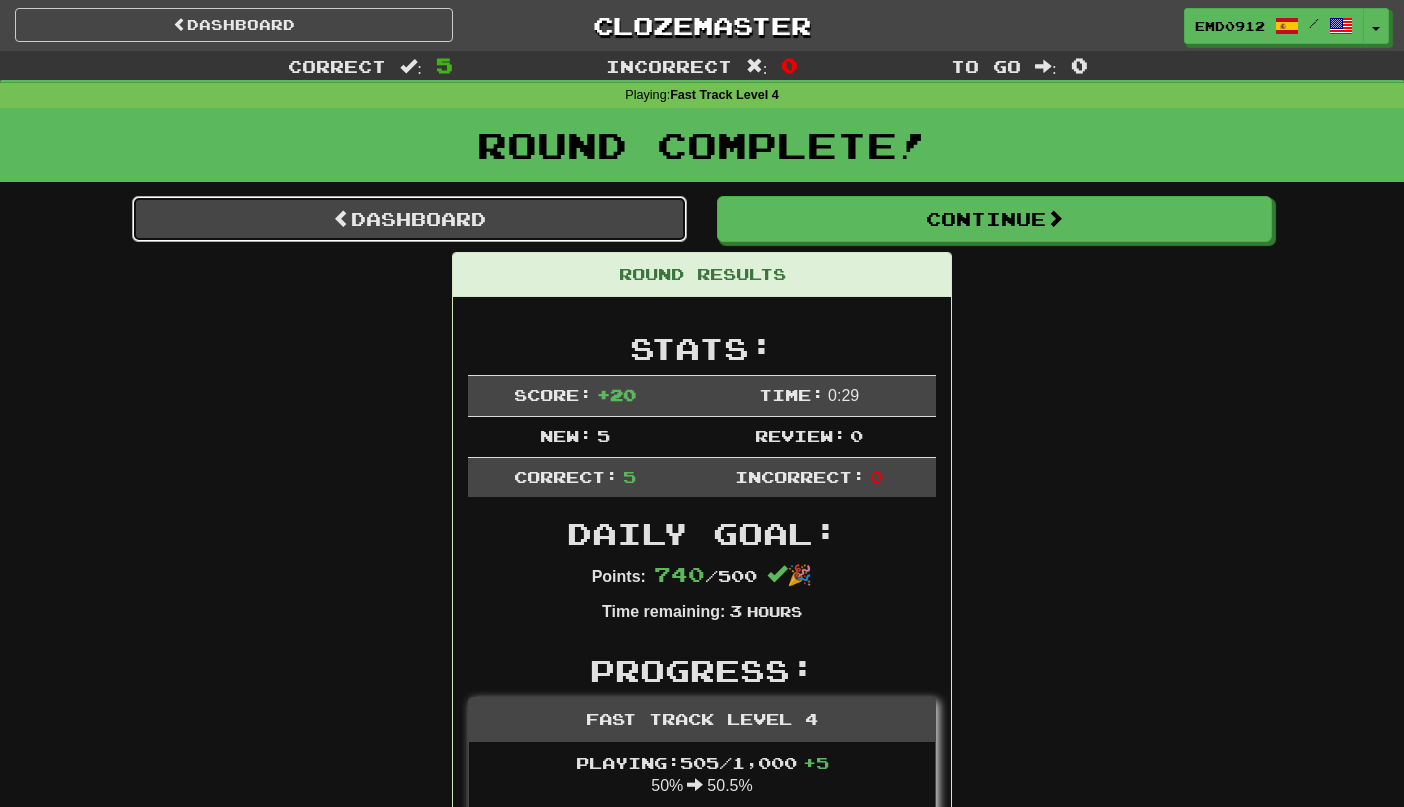 click on "Dashboard" at bounding box center [409, 219] 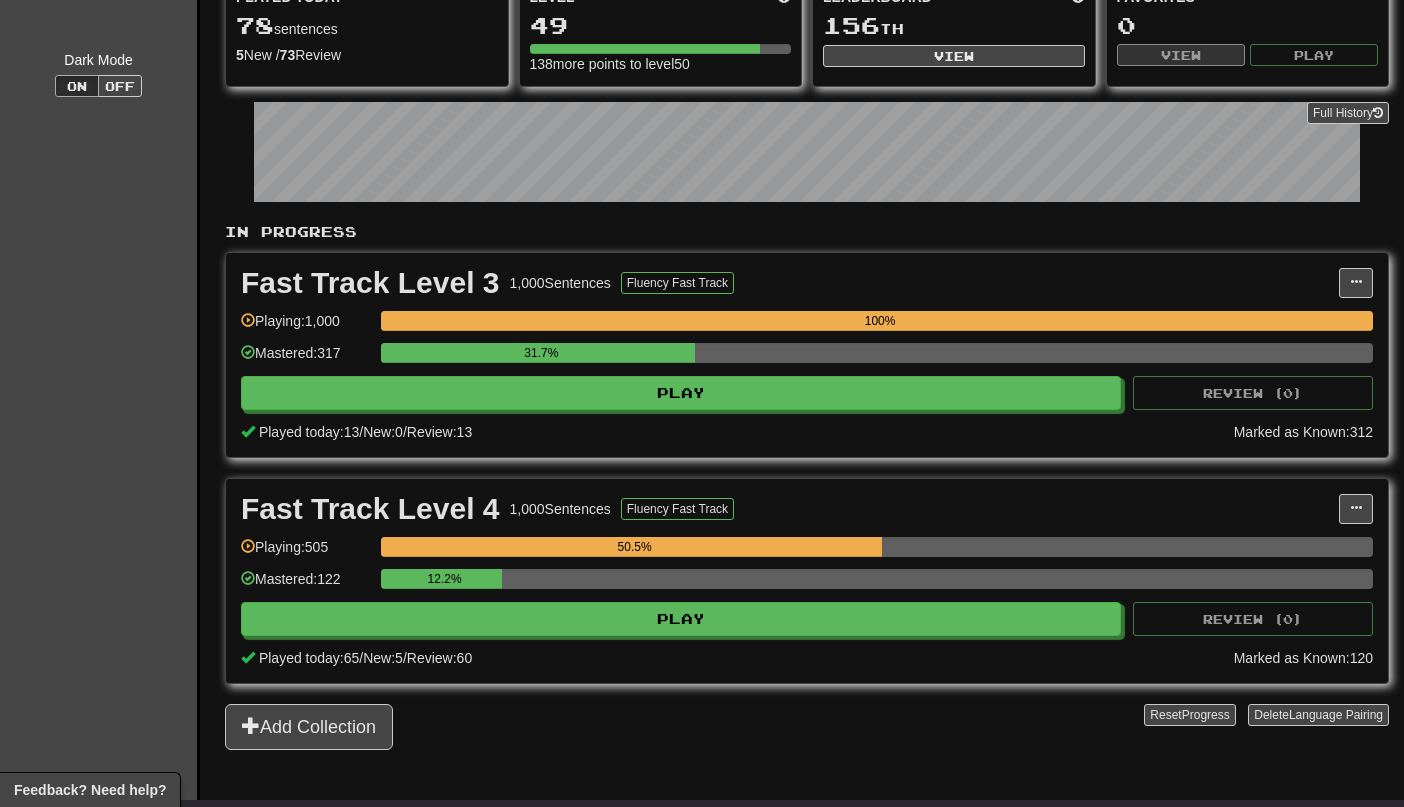 scroll, scrollTop: 229, scrollLeft: 0, axis: vertical 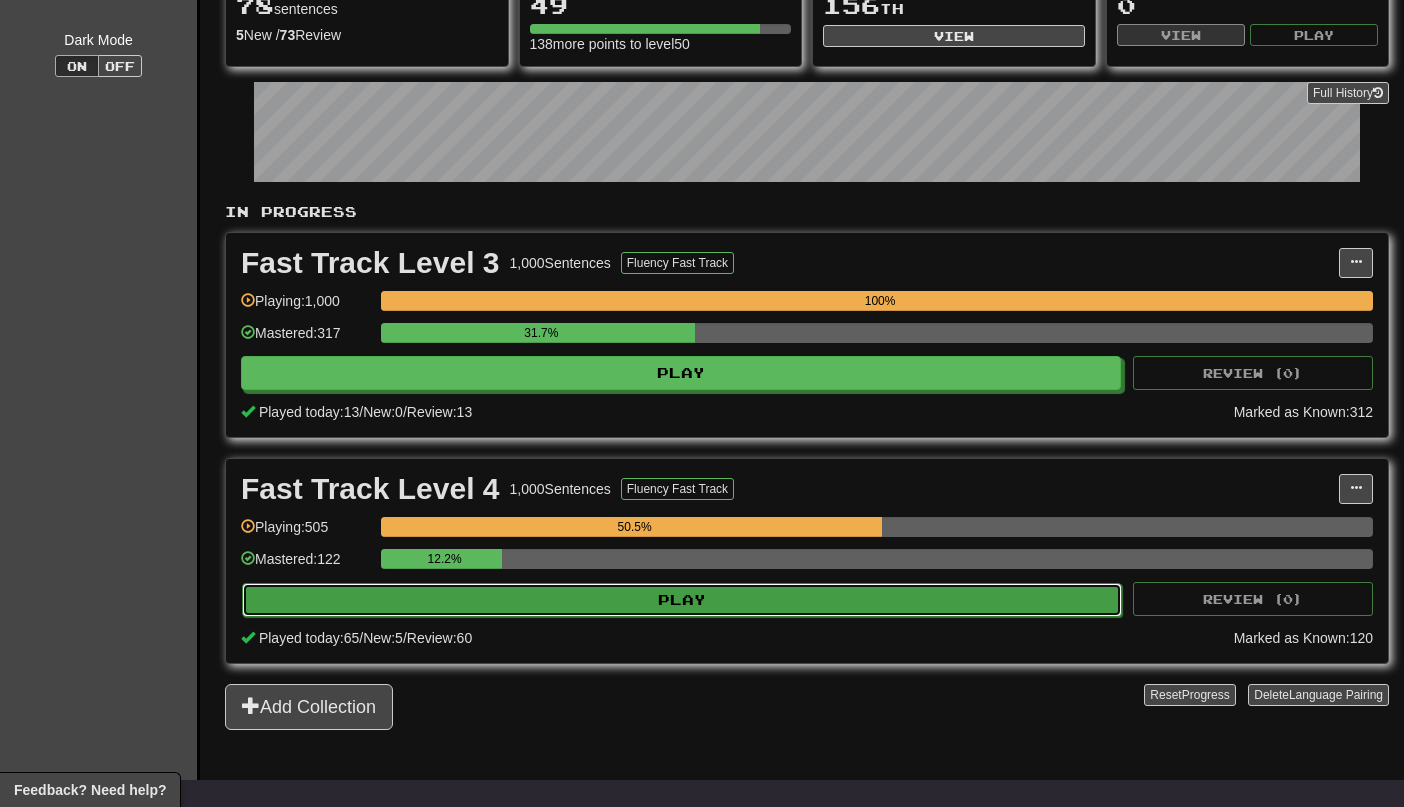 click on "Play" at bounding box center [682, 600] 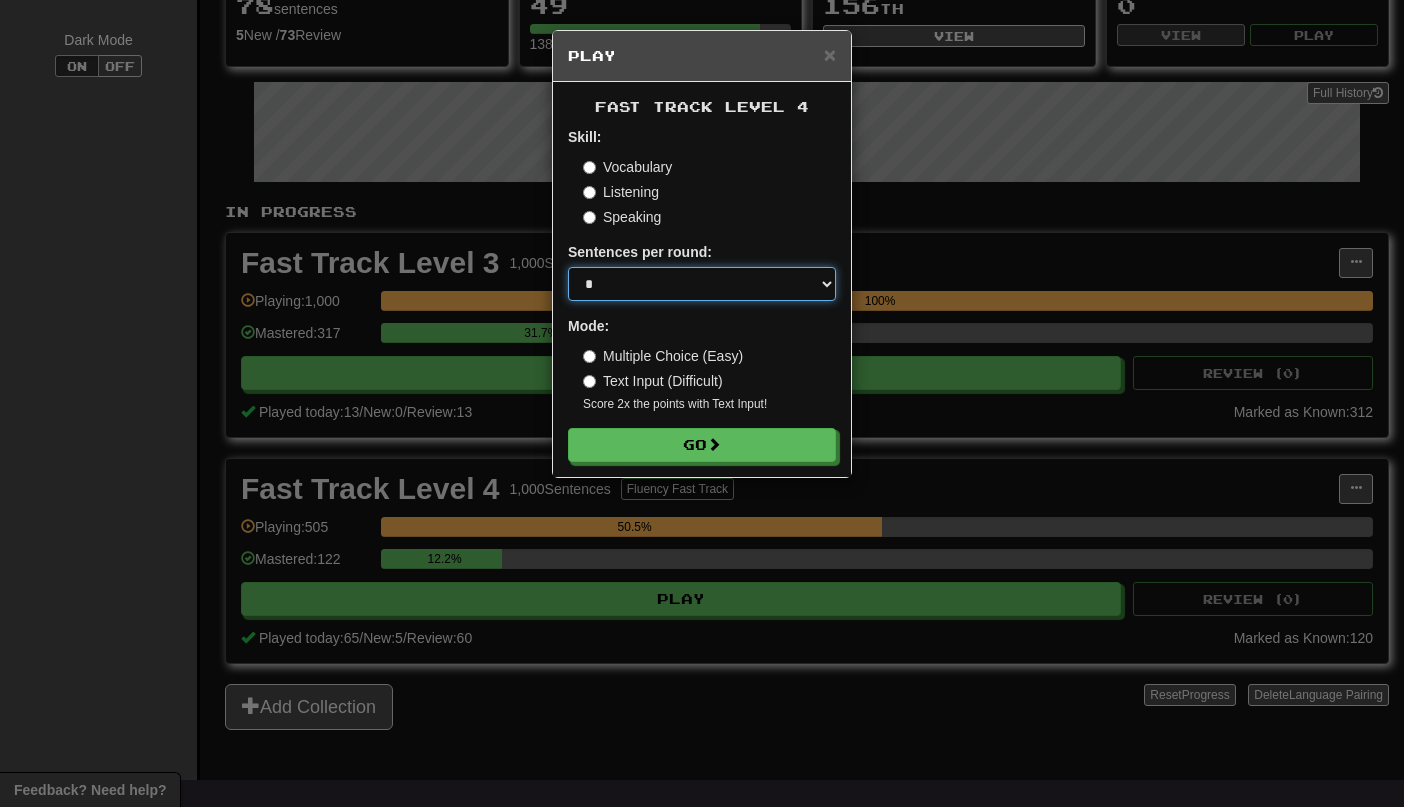 click on "* ** ** ** ** ** *** ********" at bounding box center [702, 284] 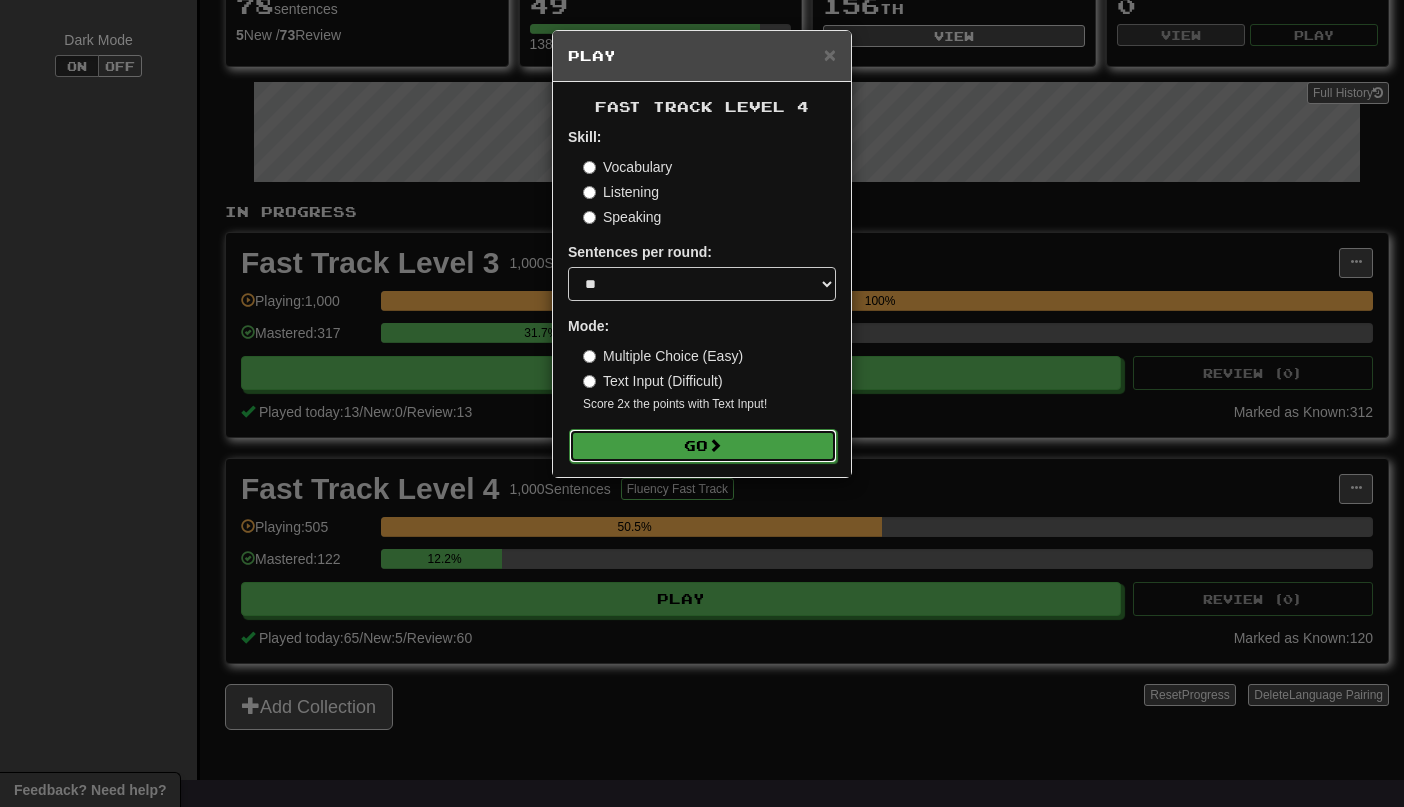 click on "Go" at bounding box center (703, 446) 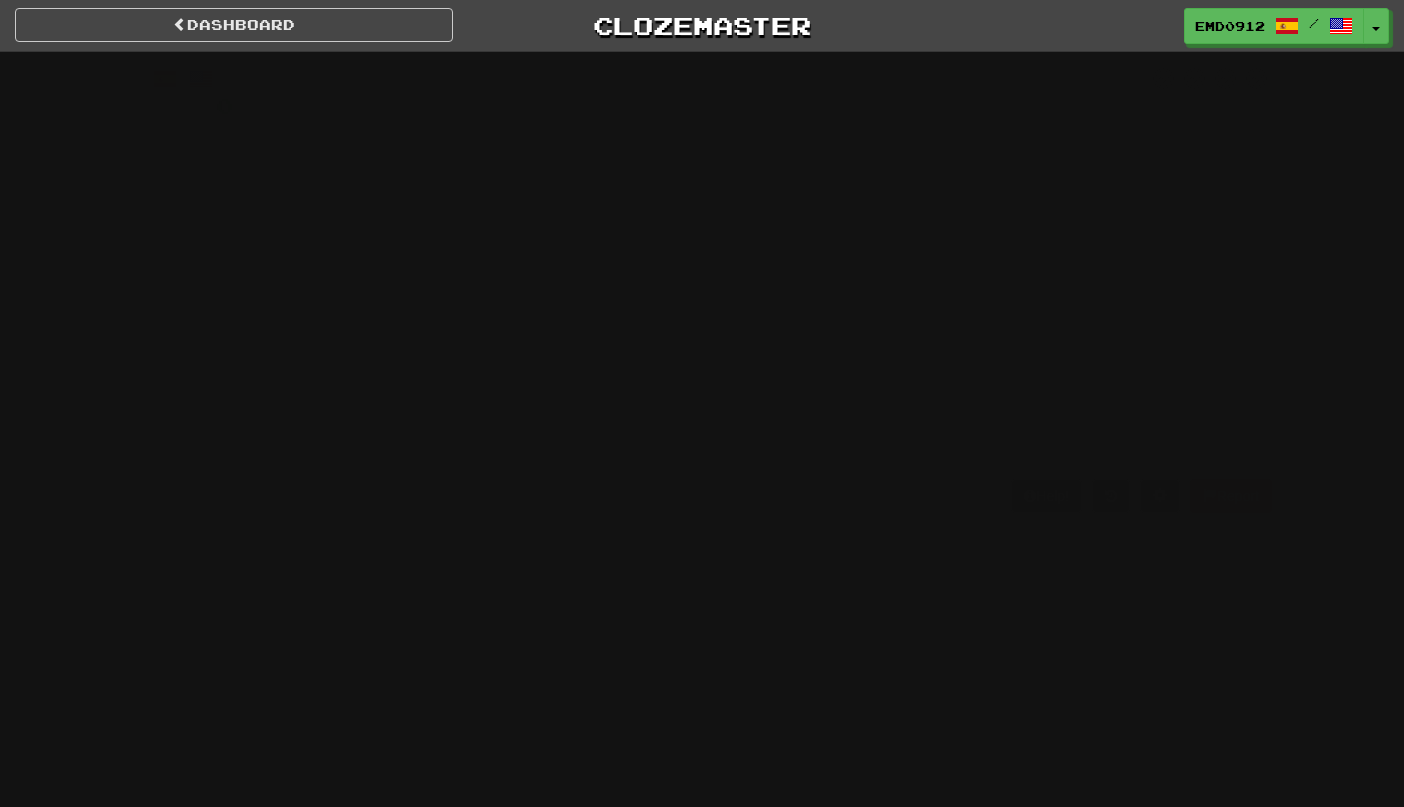 scroll, scrollTop: 0, scrollLeft: 0, axis: both 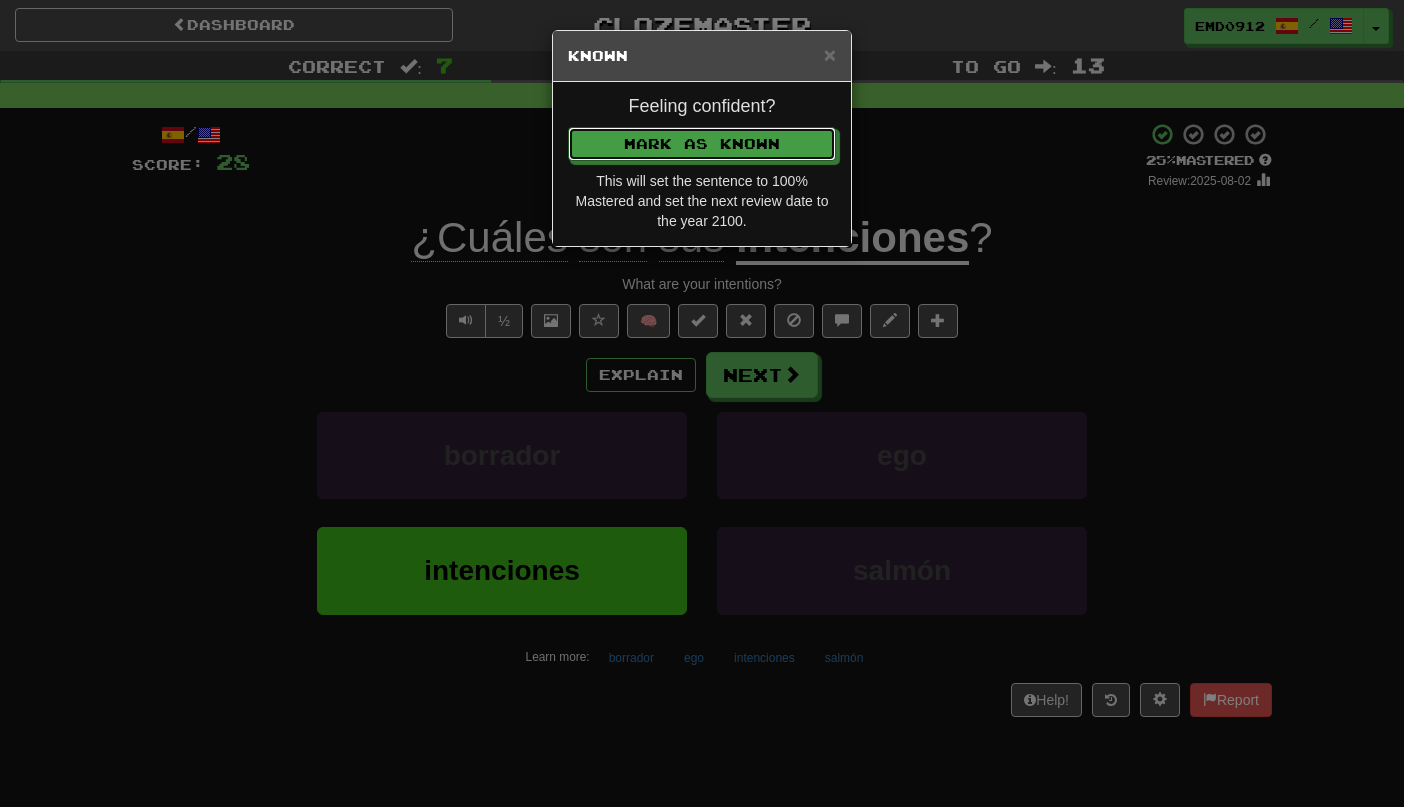 type 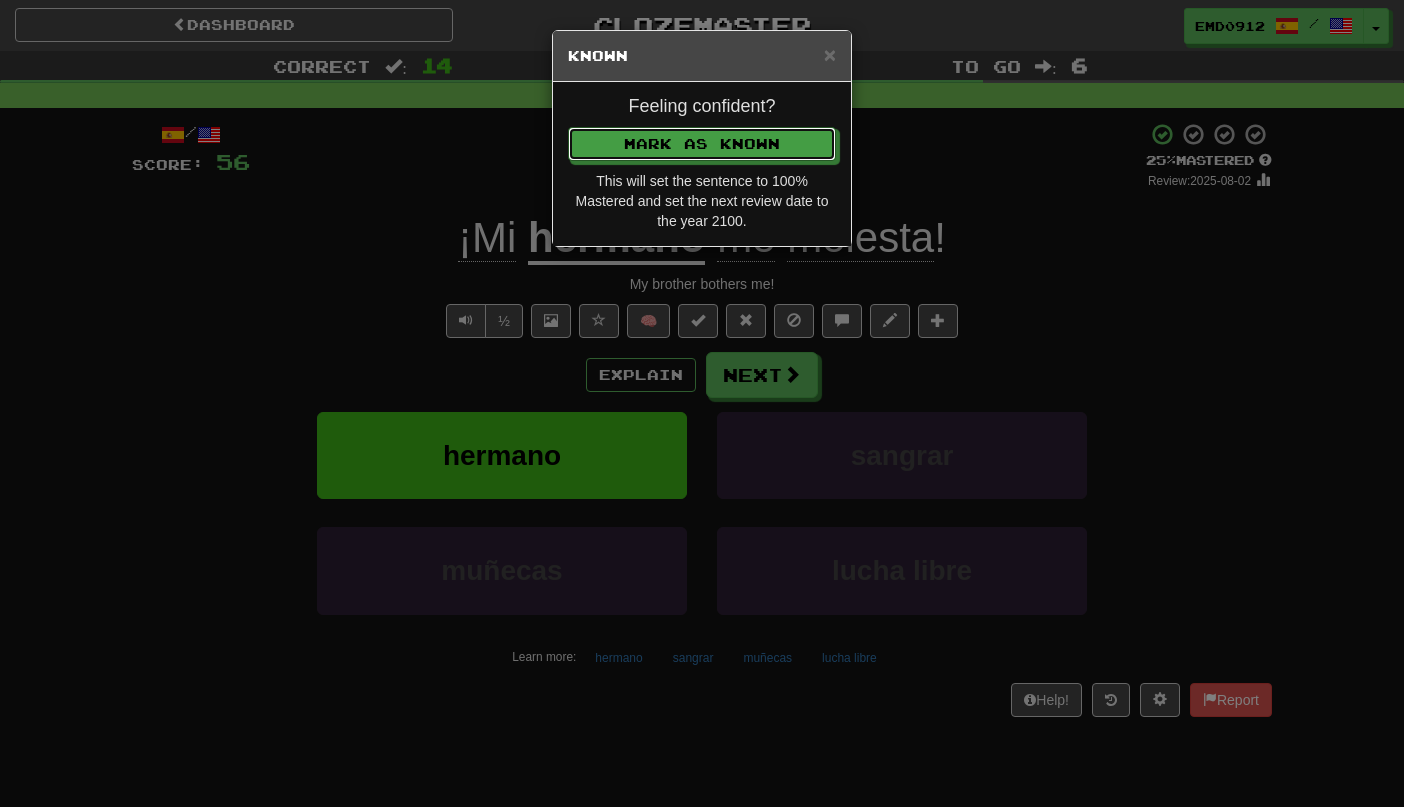 click on "Mark as Known" at bounding box center [702, 144] 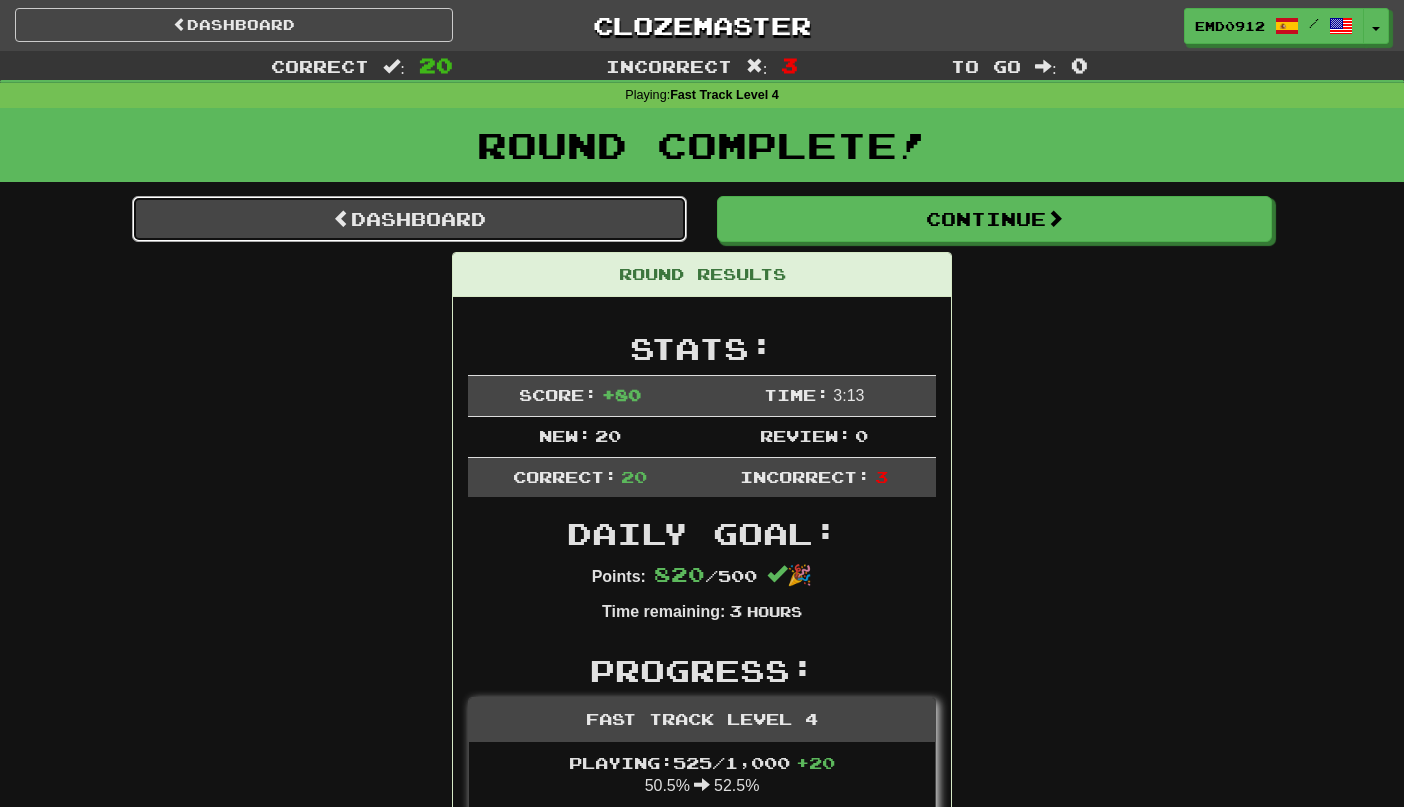 click on "Dashboard" at bounding box center [409, 219] 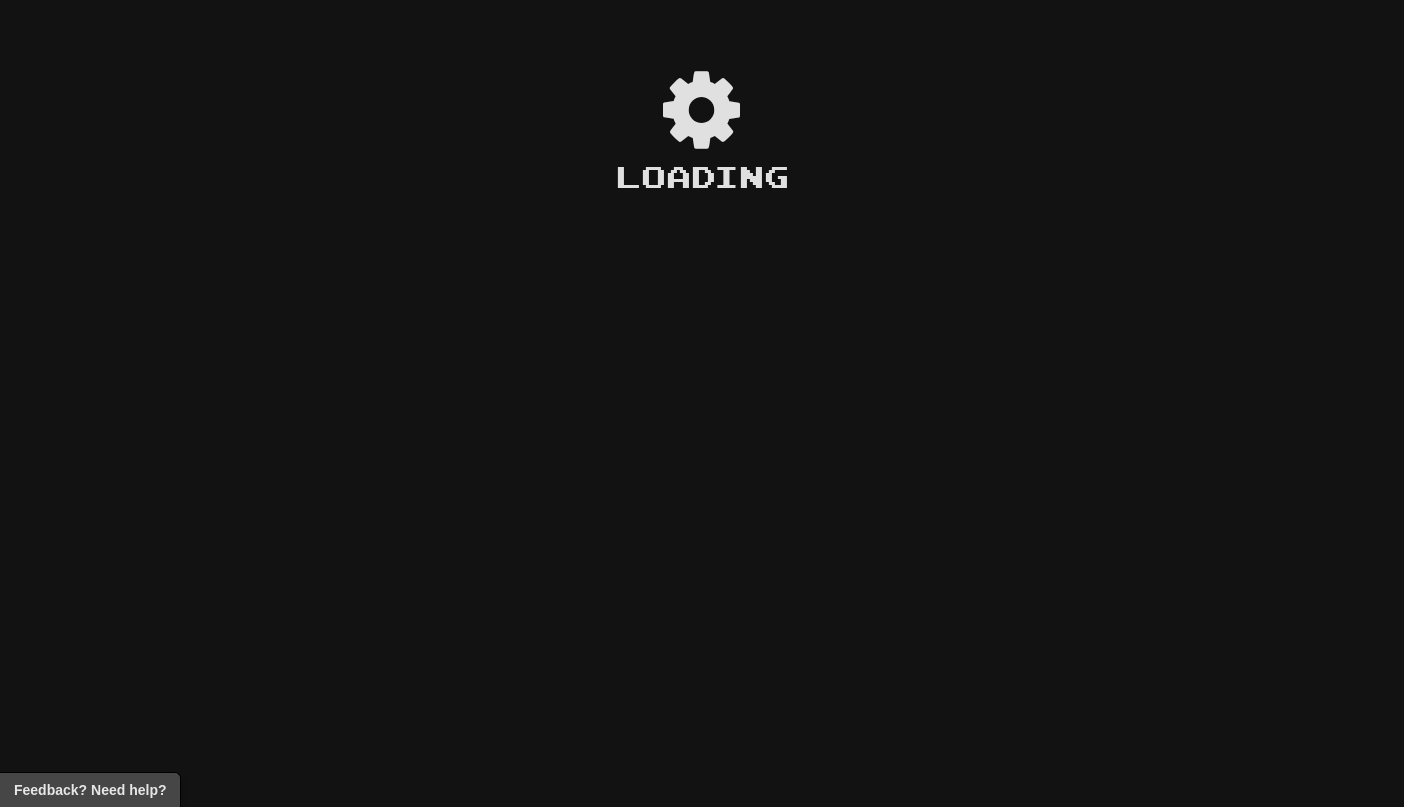 scroll, scrollTop: 0, scrollLeft: 0, axis: both 